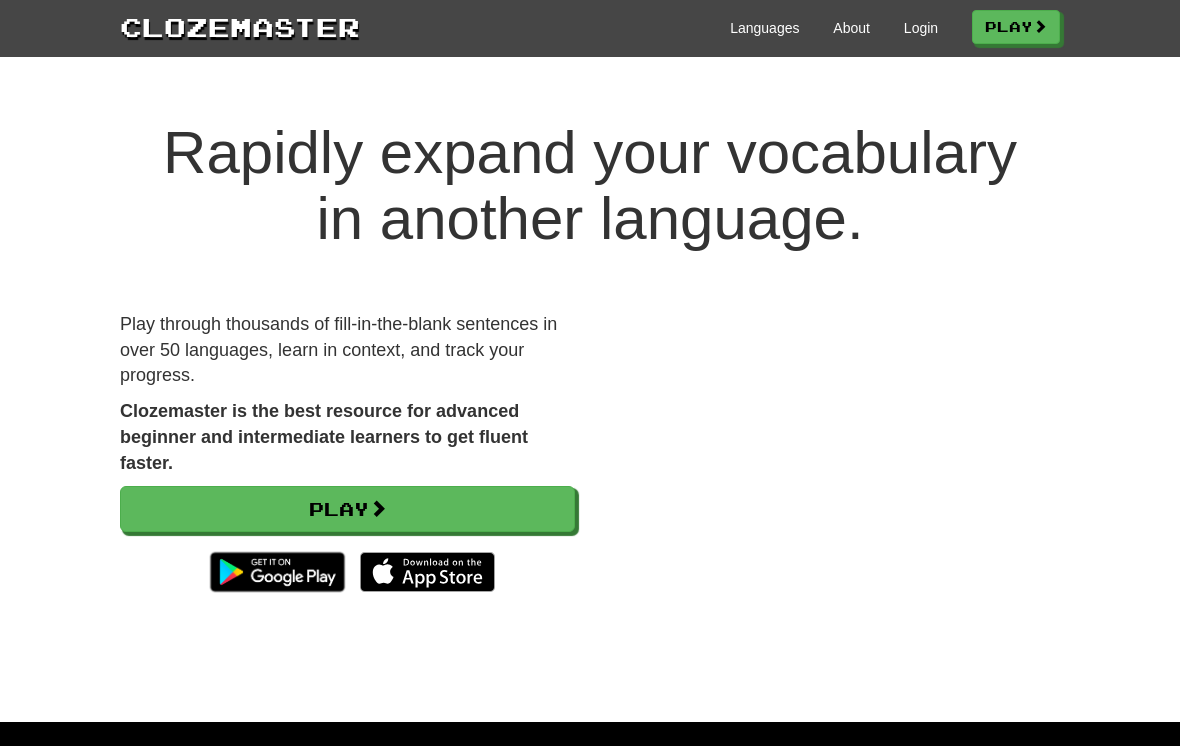 scroll, scrollTop: 0, scrollLeft: 0, axis: both 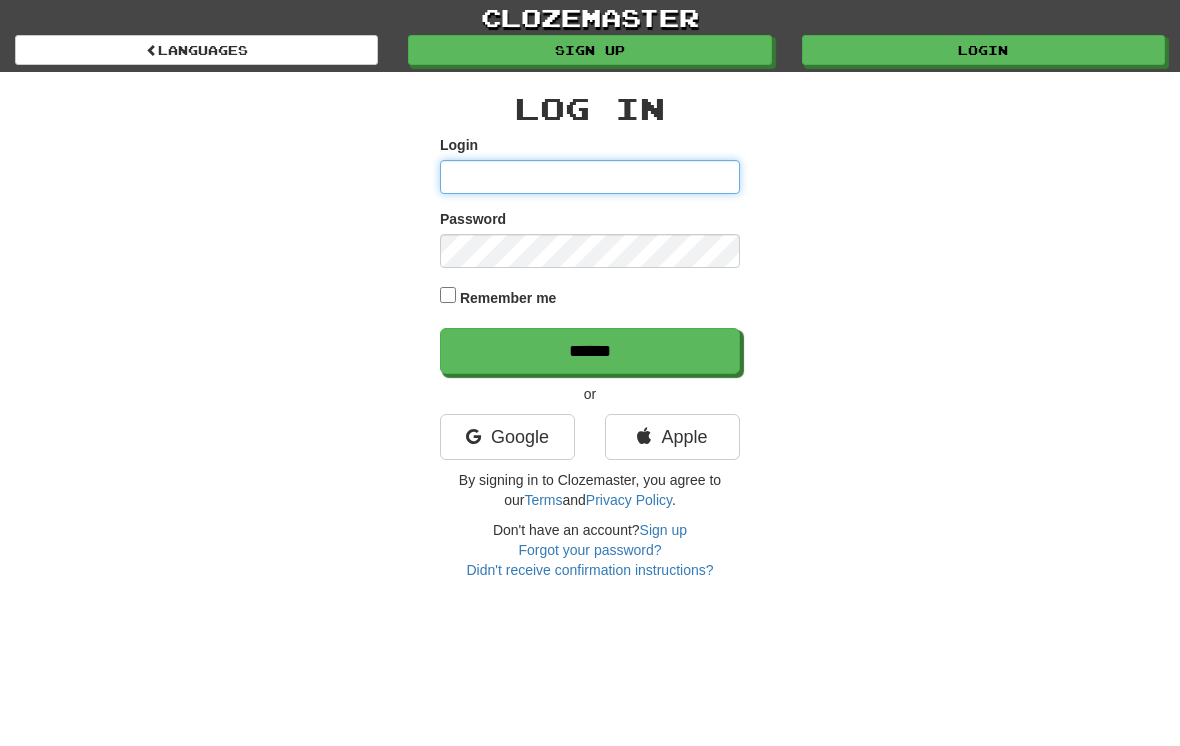 click on "Login" at bounding box center [590, 177] 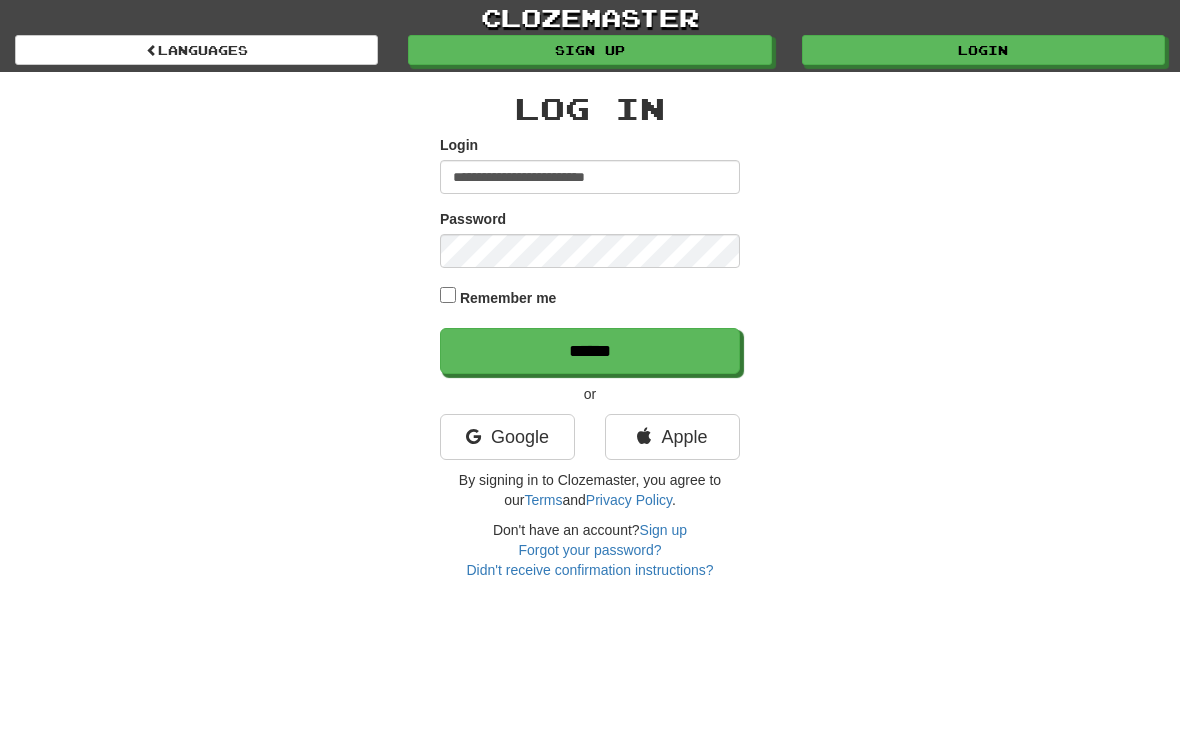 click on "******" at bounding box center [590, 351] 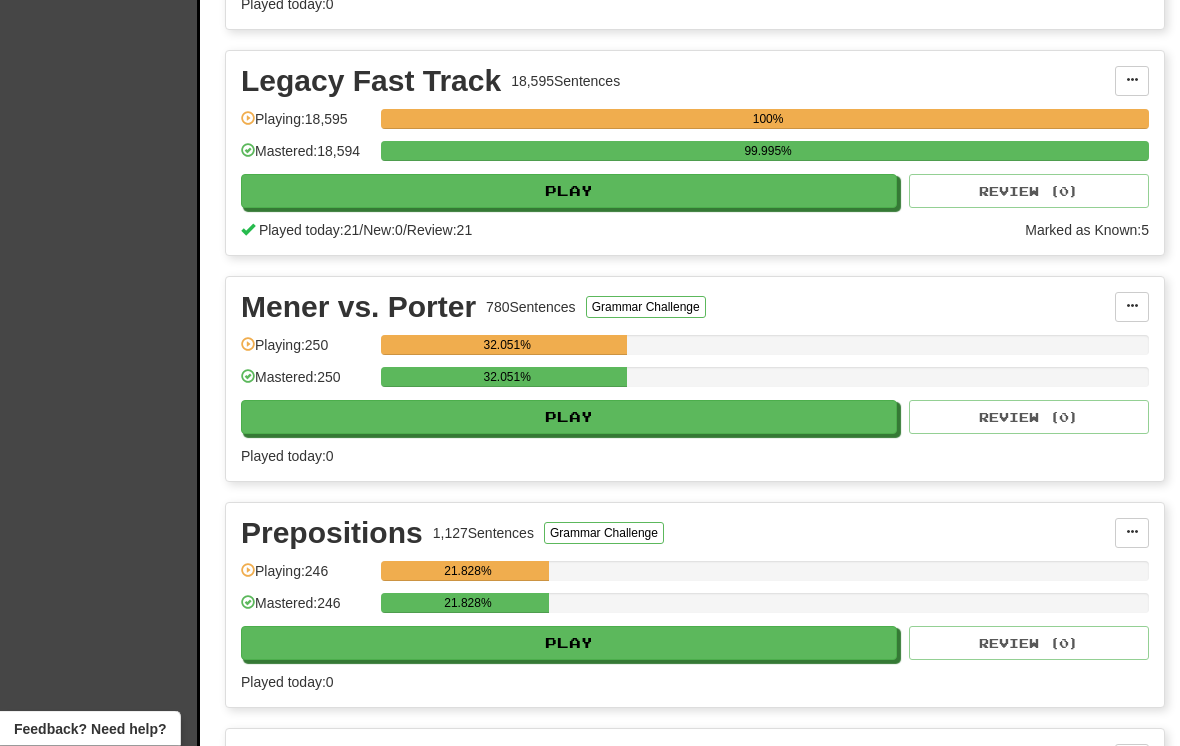 scroll, scrollTop: 1805, scrollLeft: 0, axis: vertical 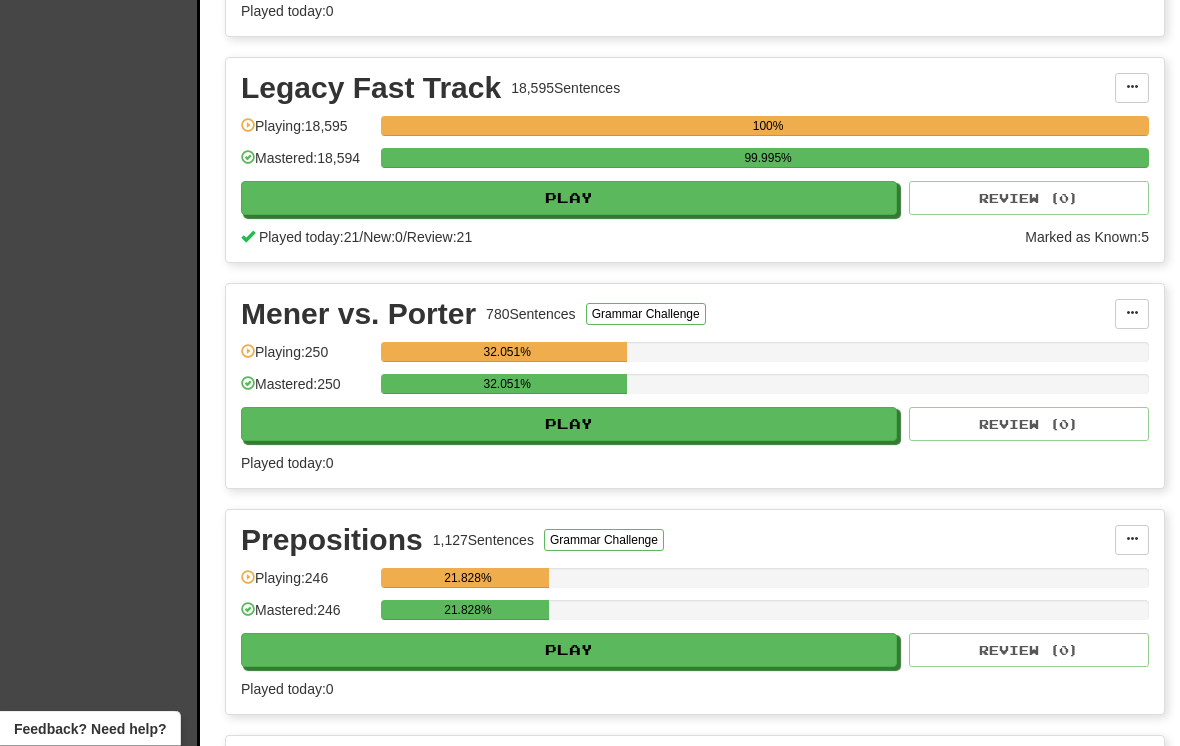 click on "Play" at bounding box center [569, 199] 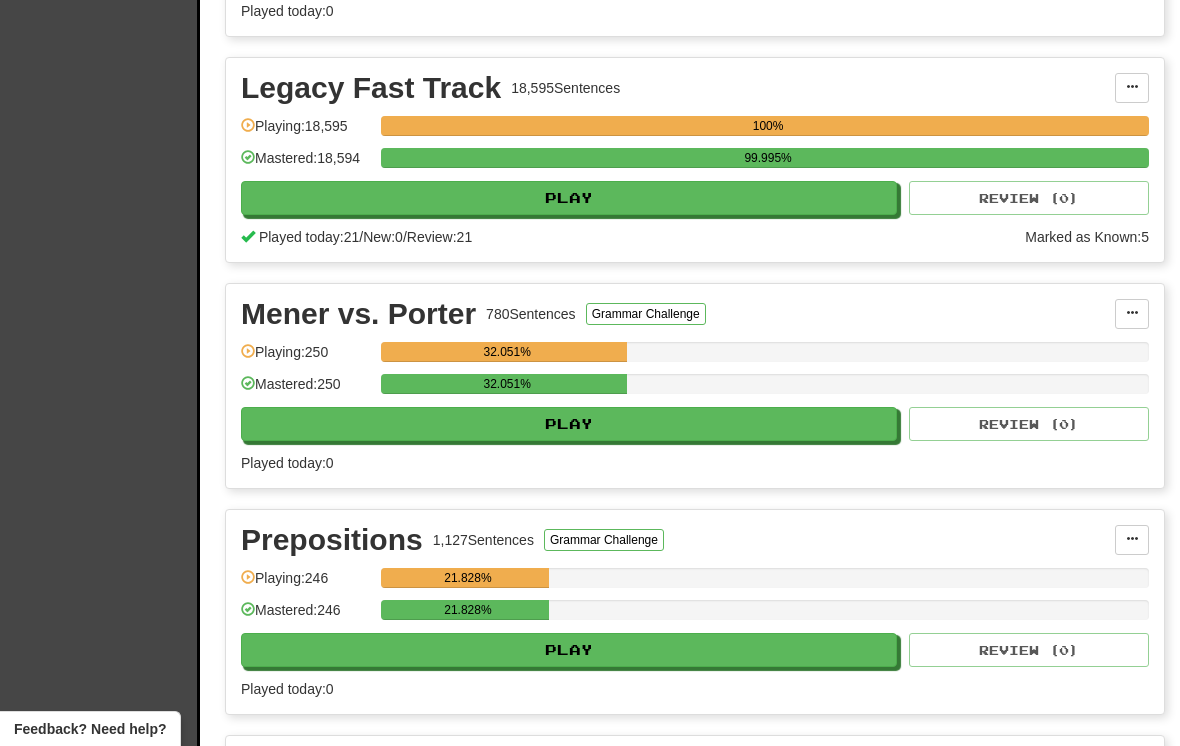 select on "**" 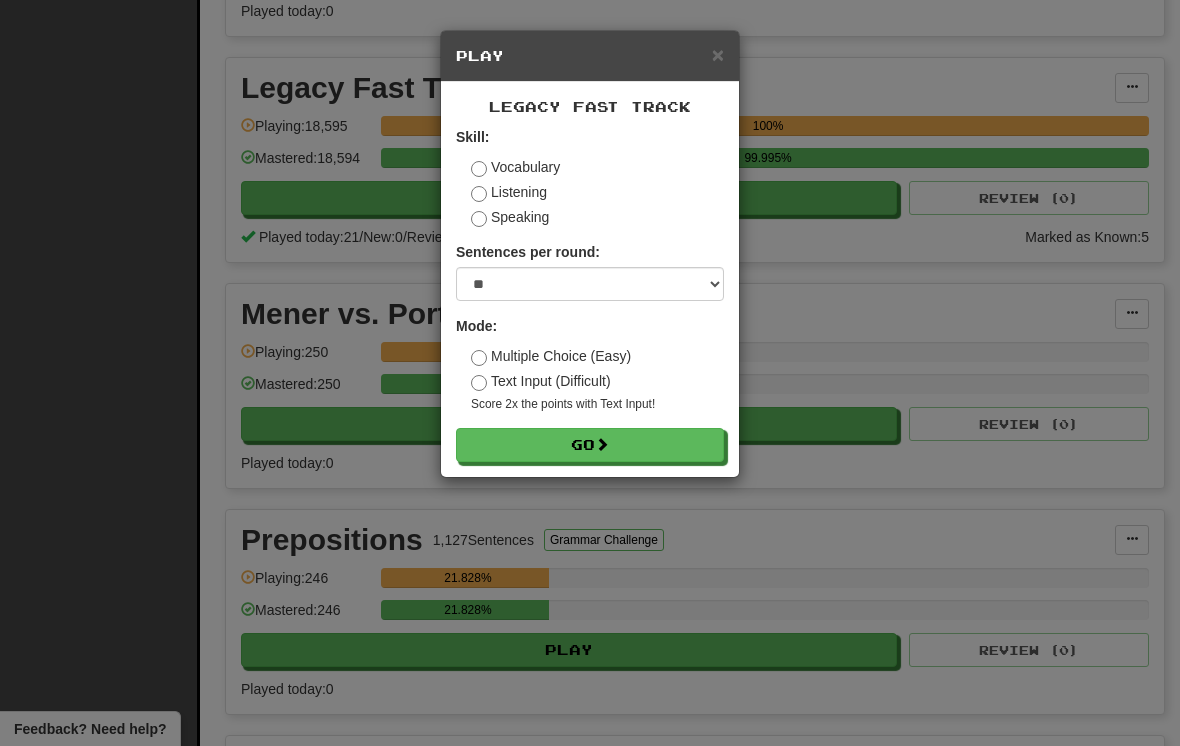 click at bounding box center (602, 444) 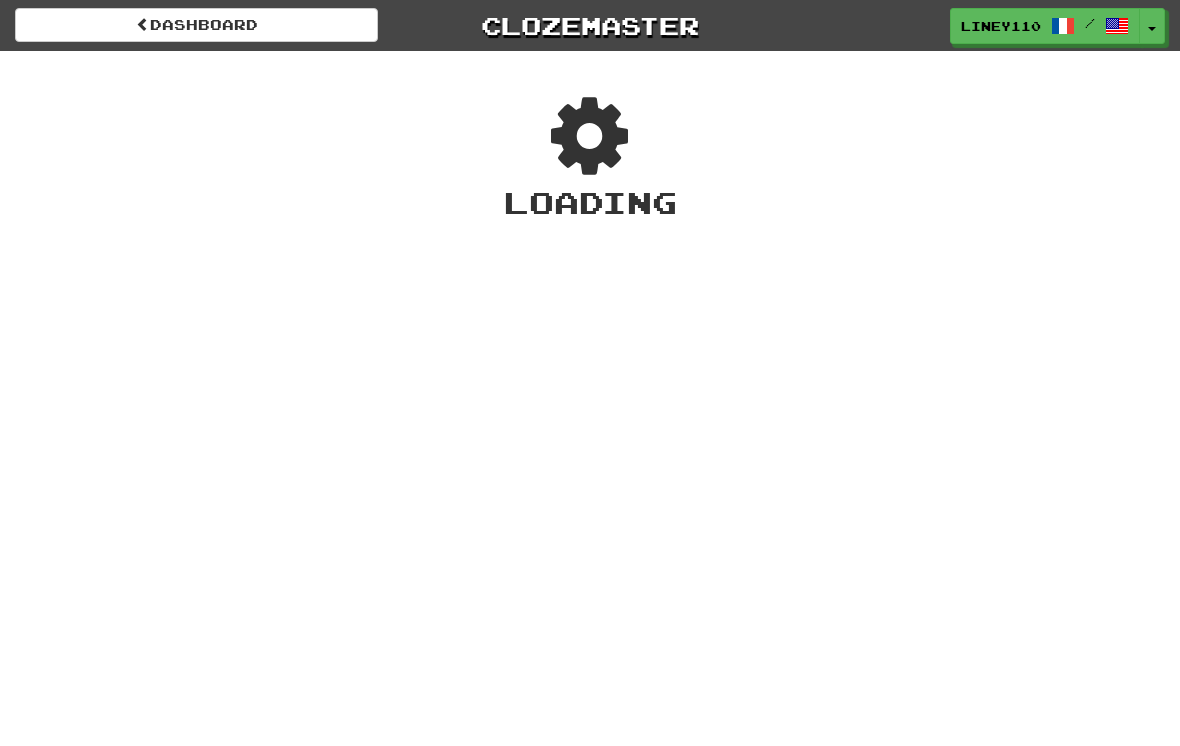 scroll, scrollTop: 0, scrollLeft: 0, axis: both 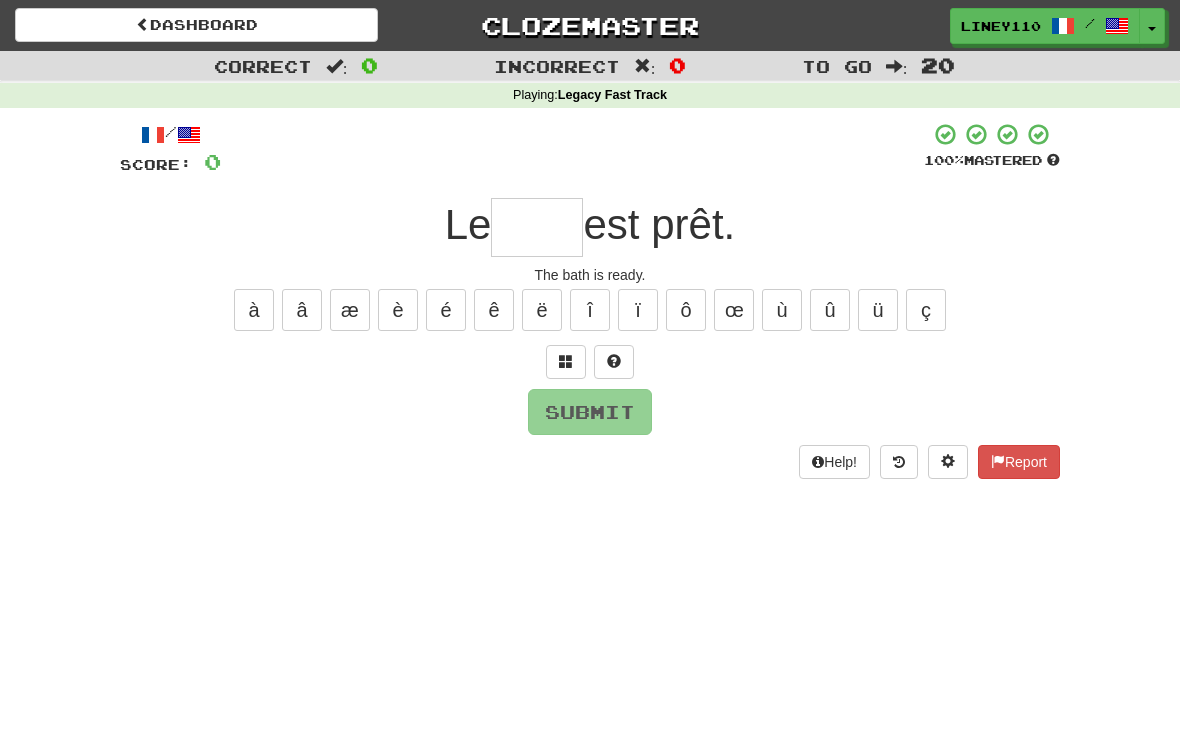 click at bounding box center [537, 227] 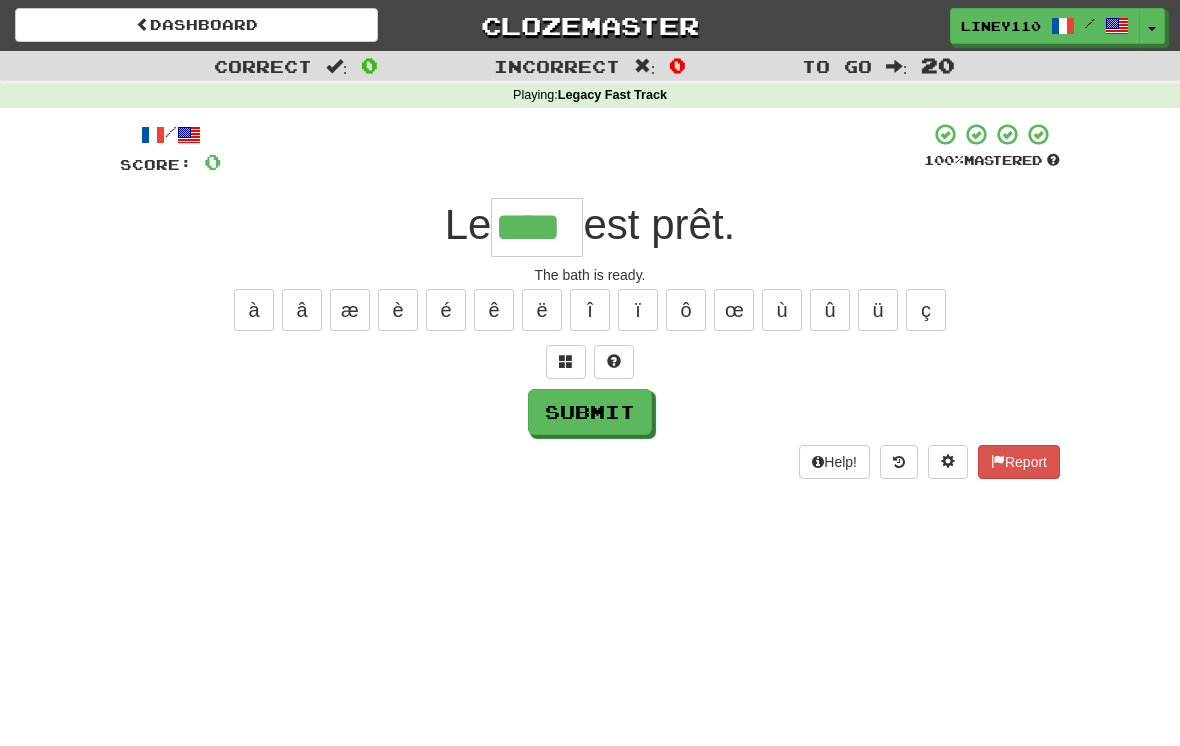type on "****" 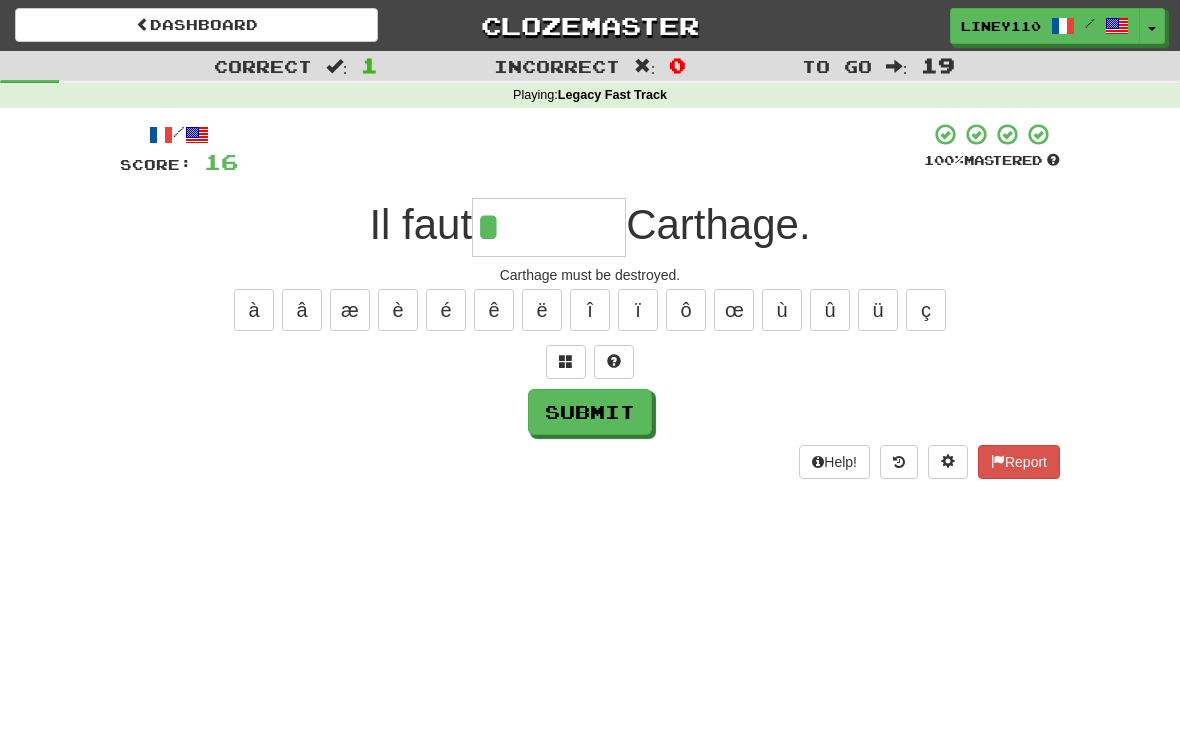 click on "é" at bounding box center (446, 310) 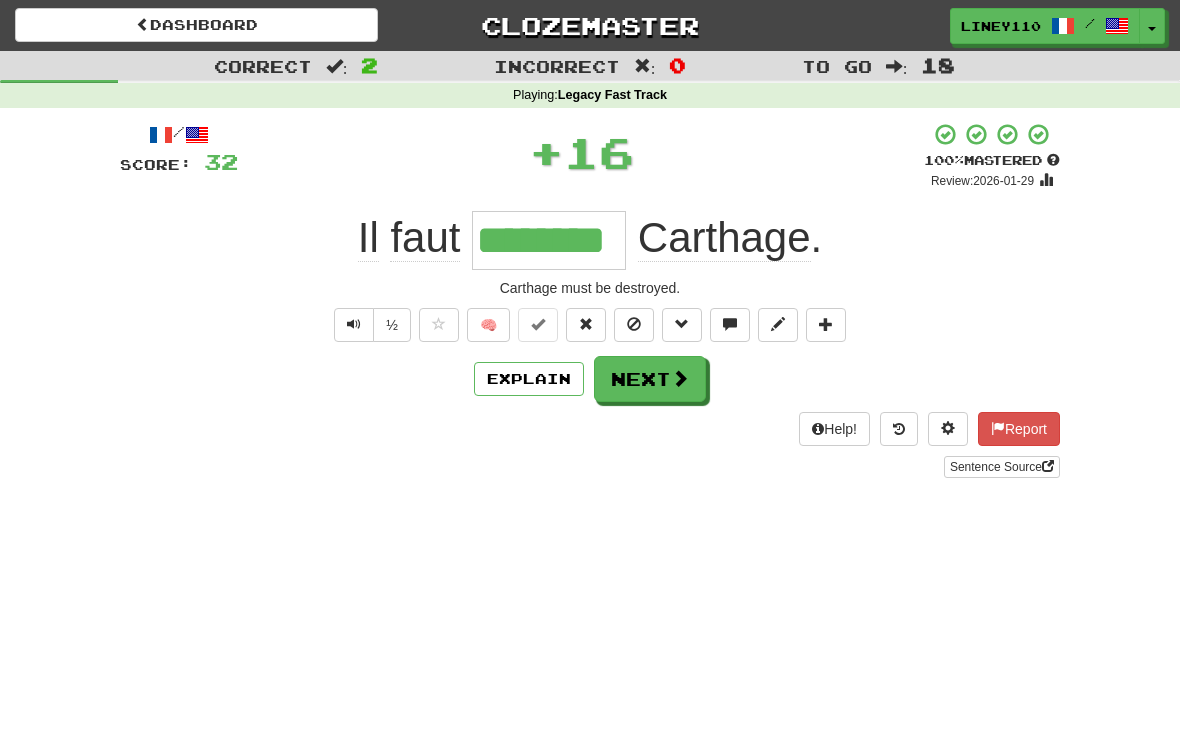 type on "********" 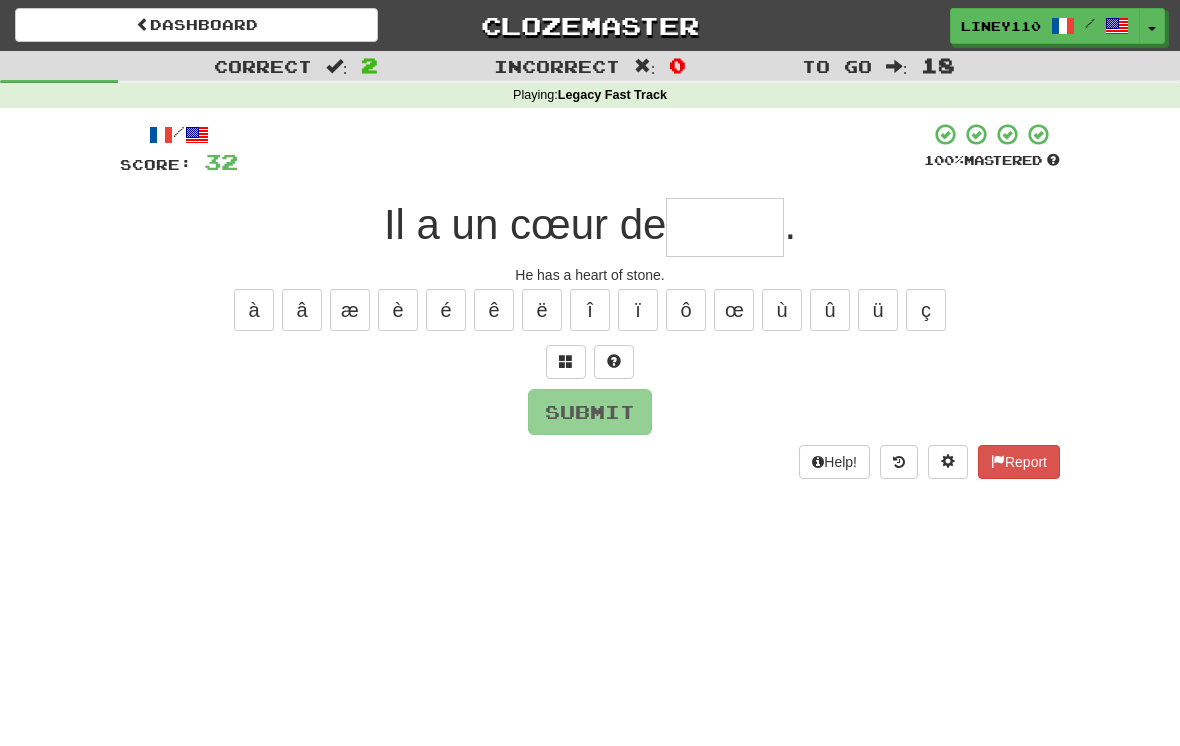 click at bounding box center [725, 227] 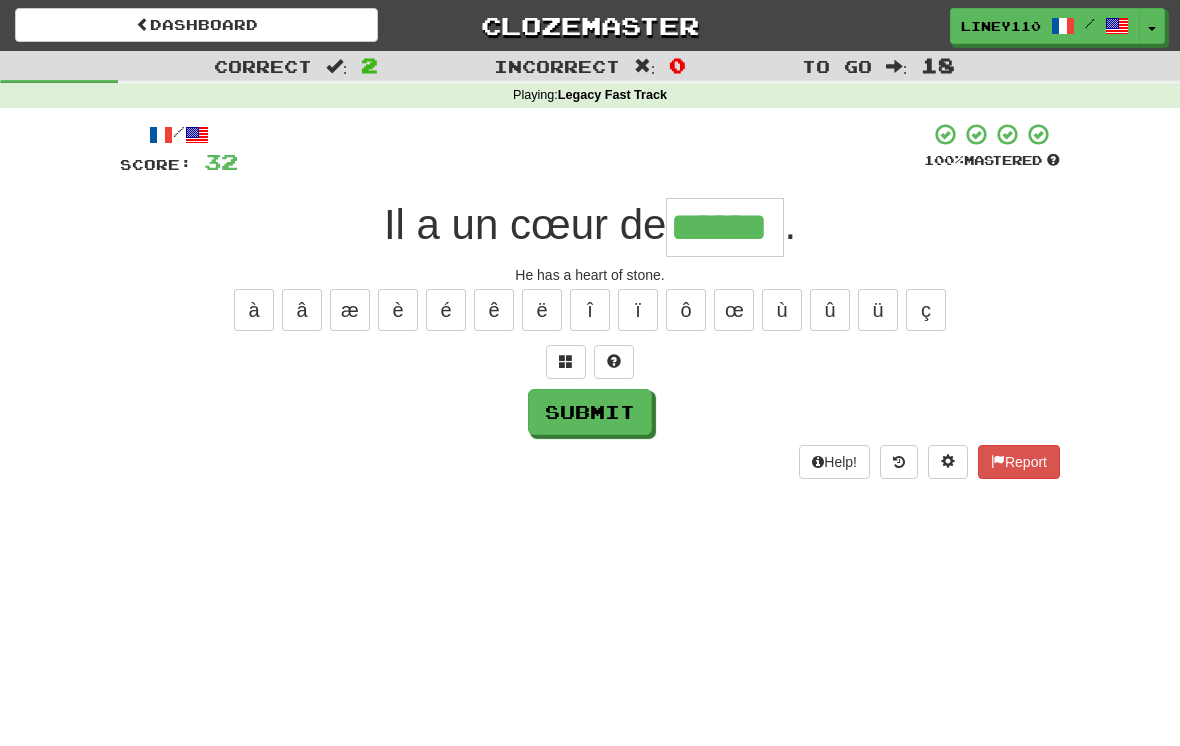 type on "******" 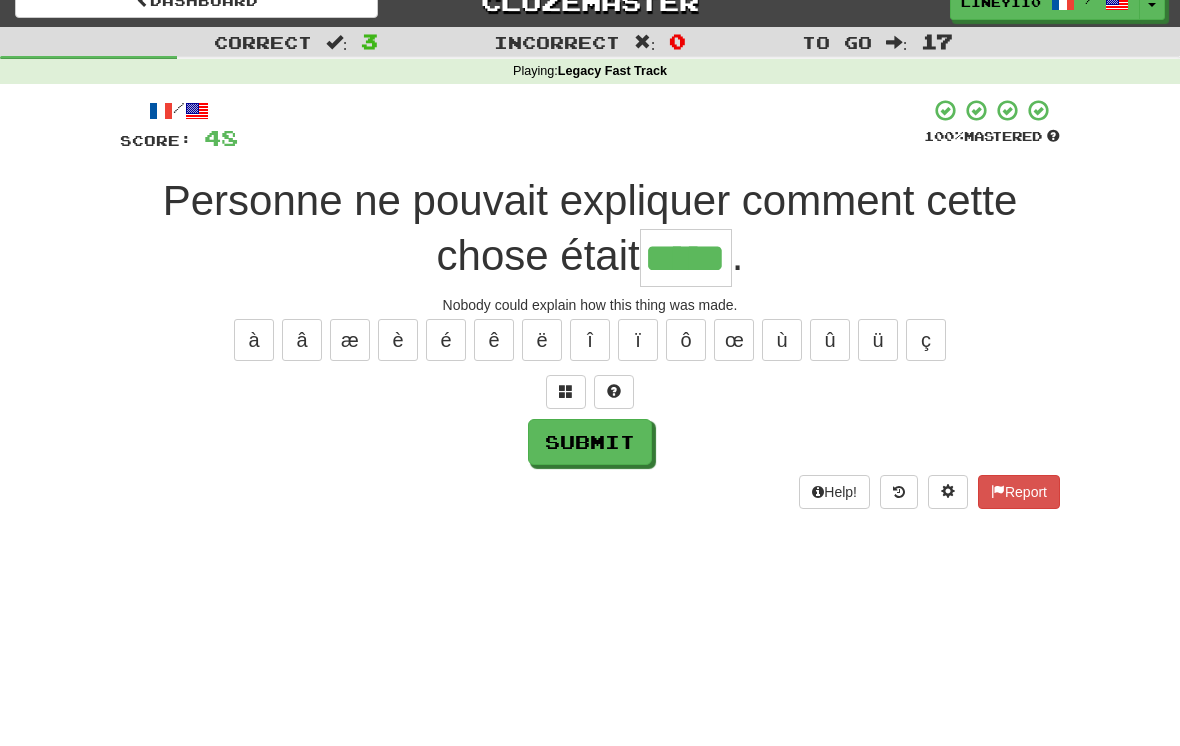 type on "*****" 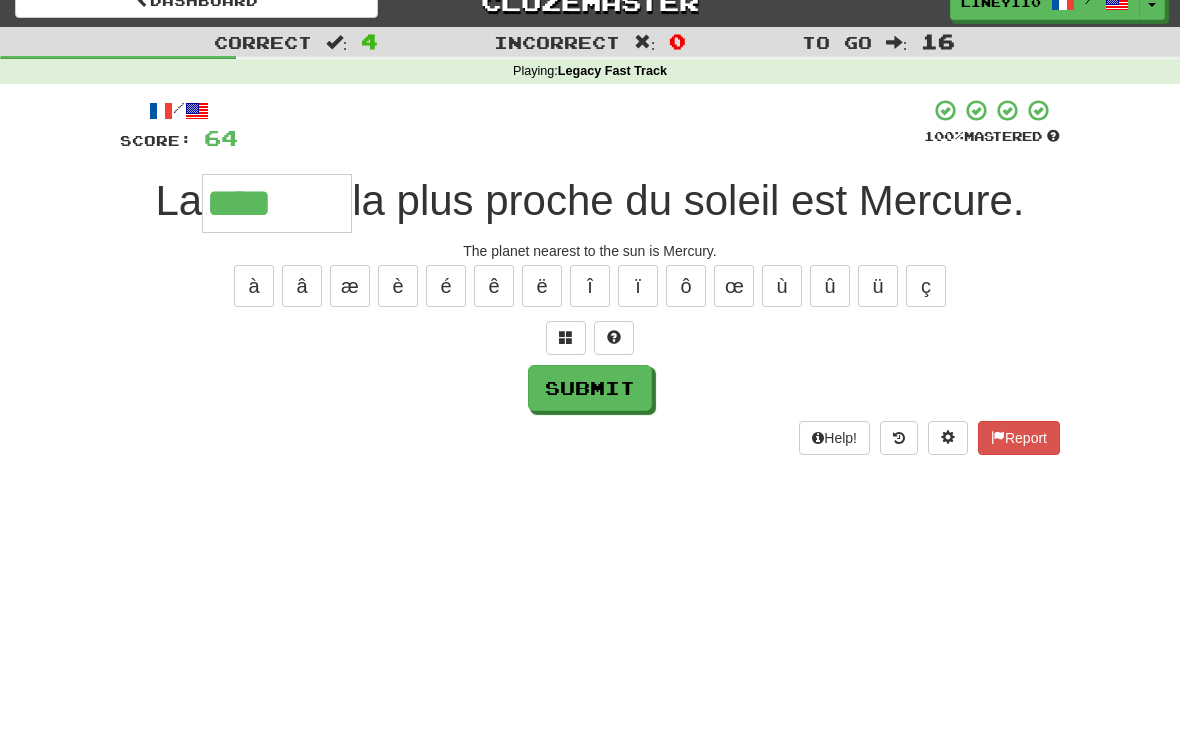 click on "è" at bounding box center [398, 310] 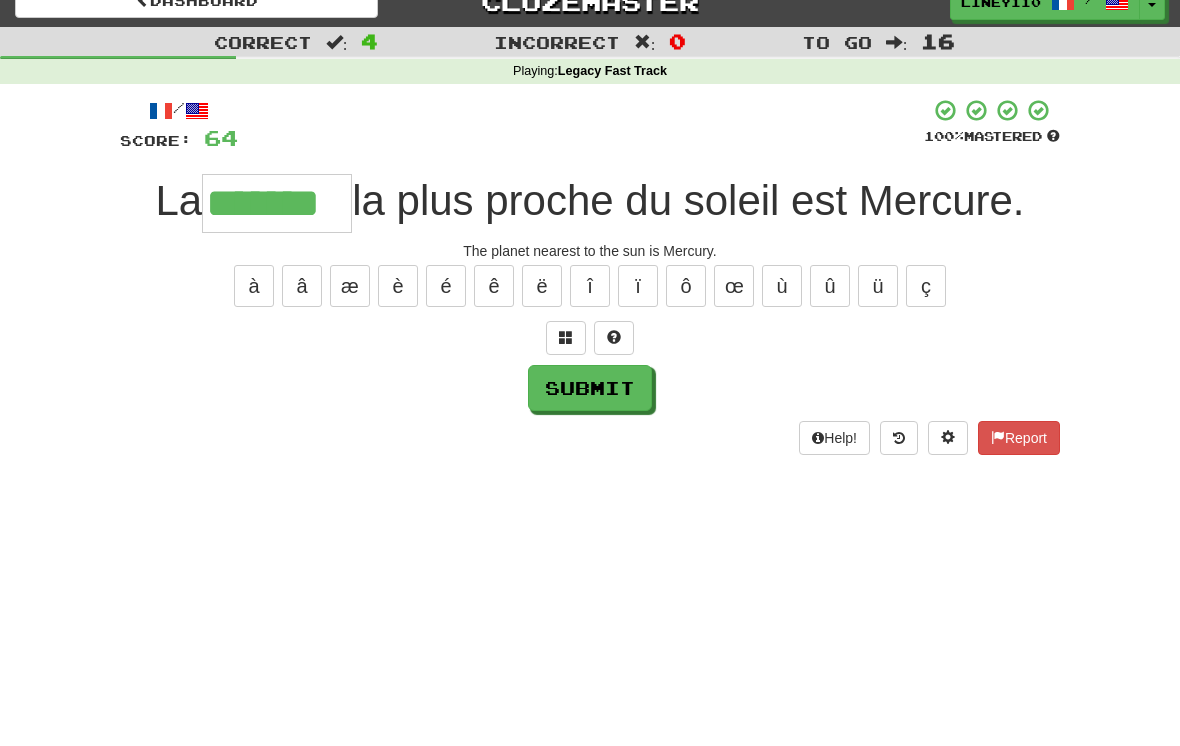 type on "*******" 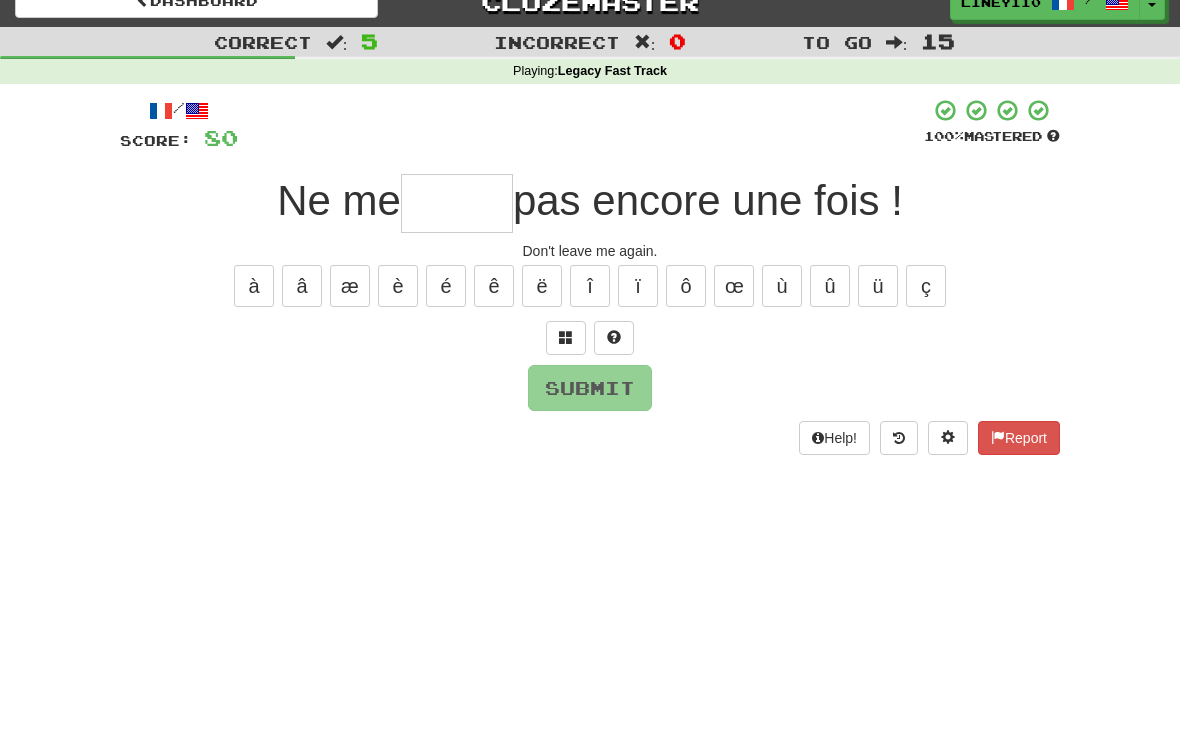 type on "*" 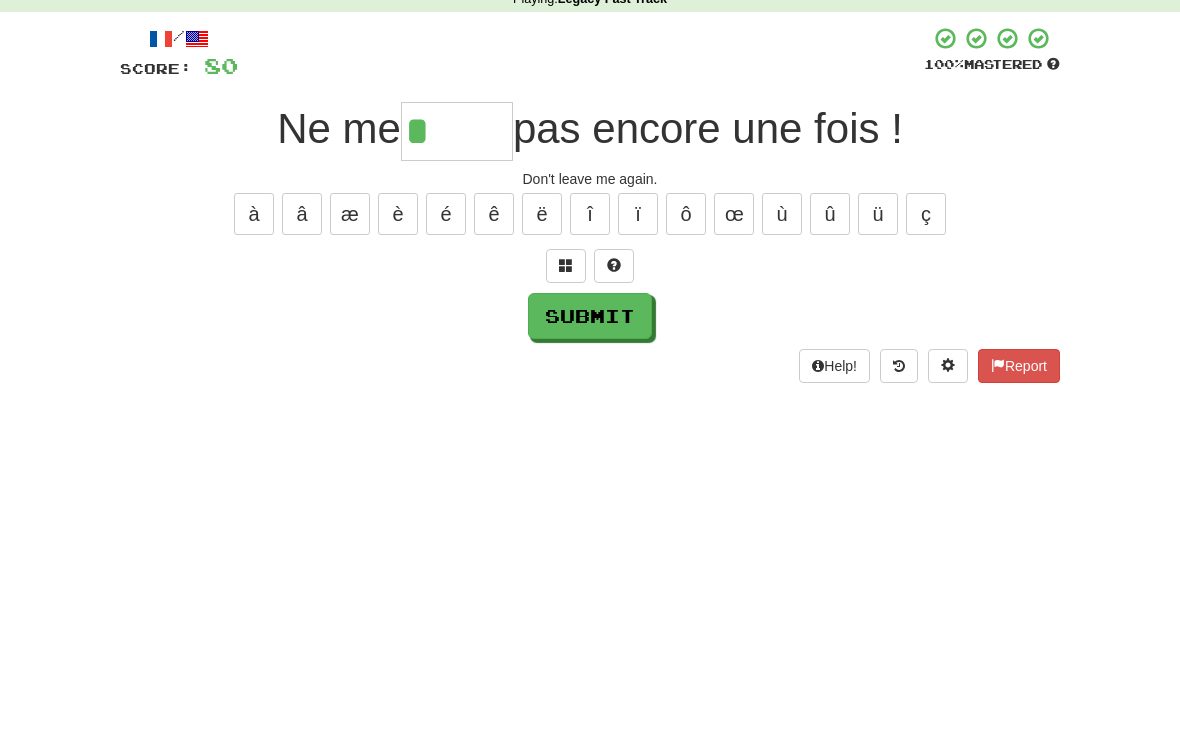 click on "/ Score: 80 100 % Mastered Ne me * pas encore une fois ! Don't leave me again. à â æ è é ê ë î ï ô œ ù û ü ç Submit Help! Report" at bounding box center [590, 300] 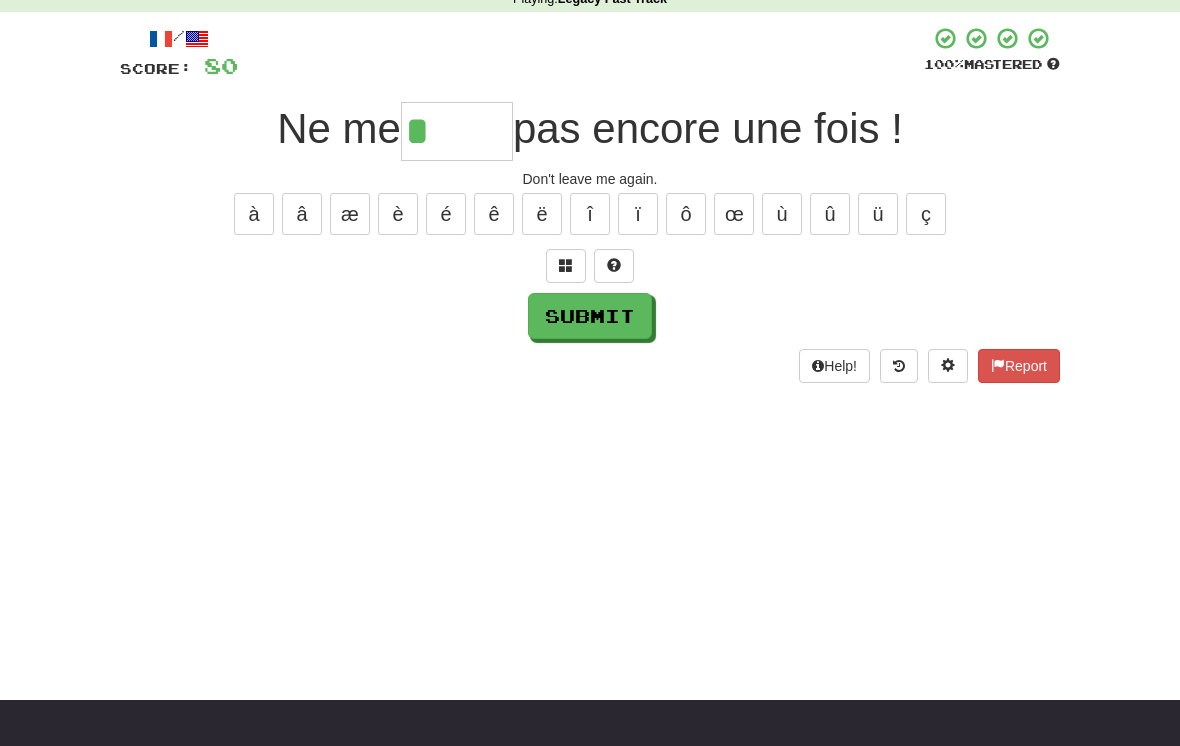 click at bounding box center (566, 266) 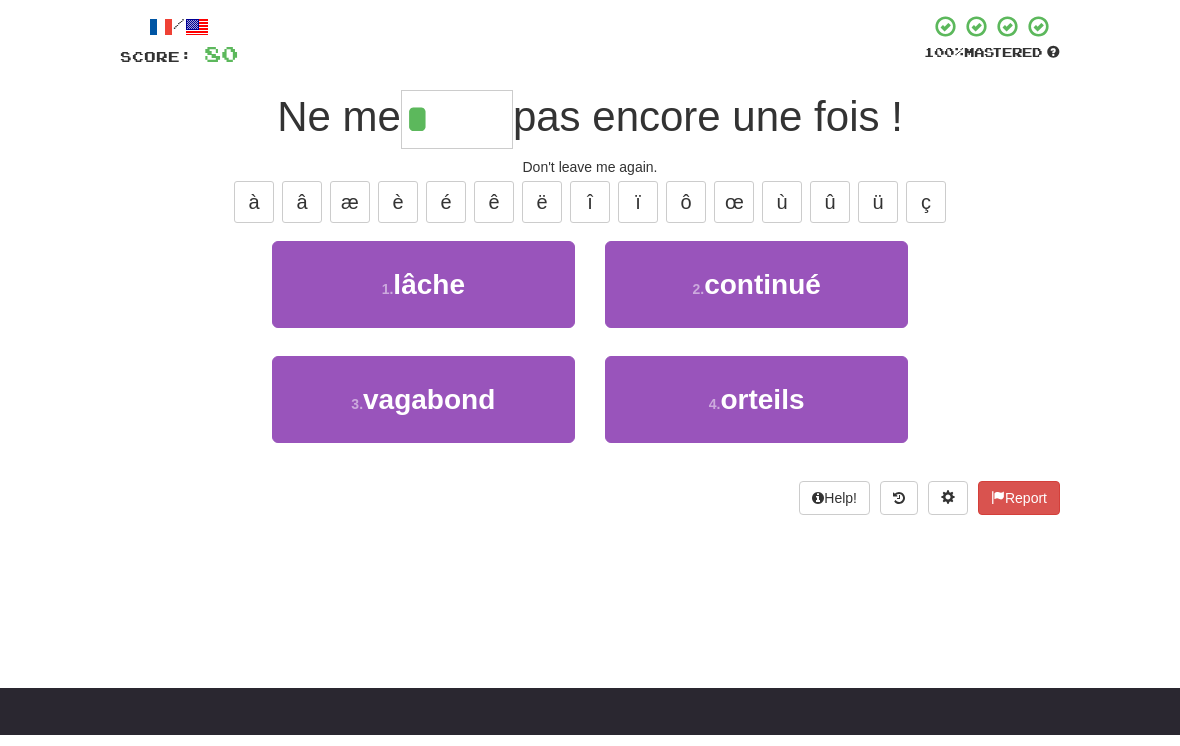 click on "lâche" at bounding box center [429, 296] 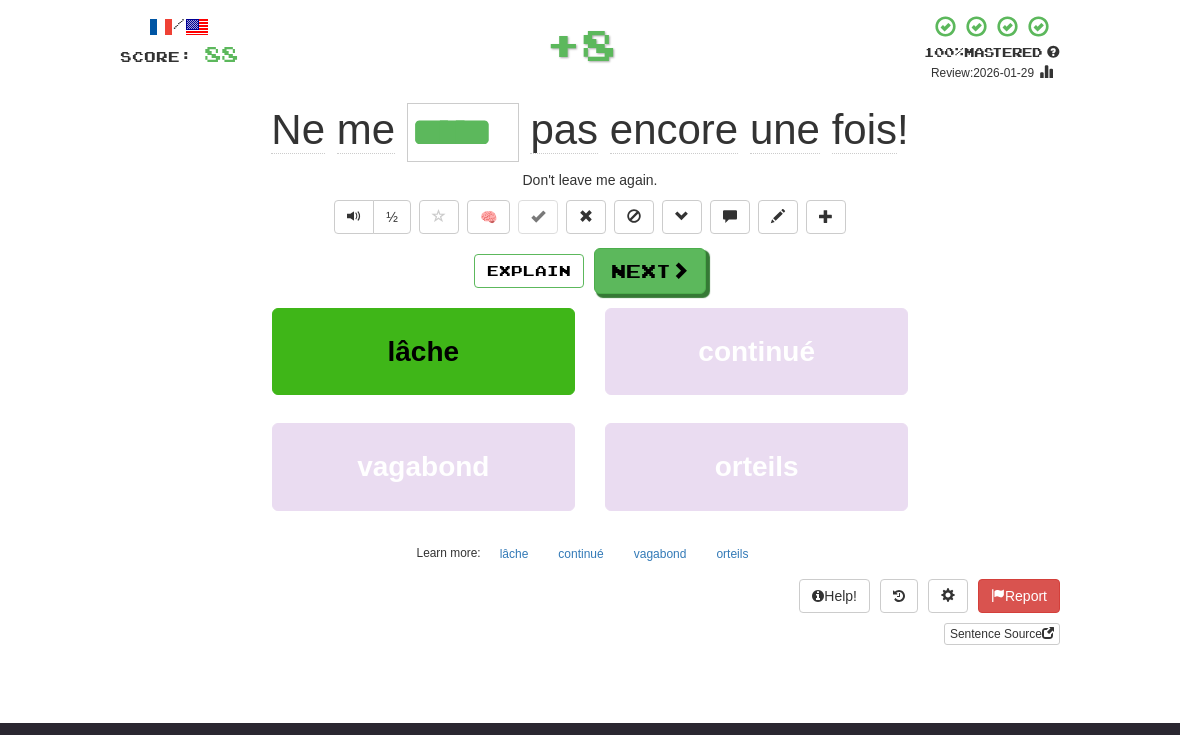 scroll, scrollTop: 108, scrollLeft: 0, axis: vertical 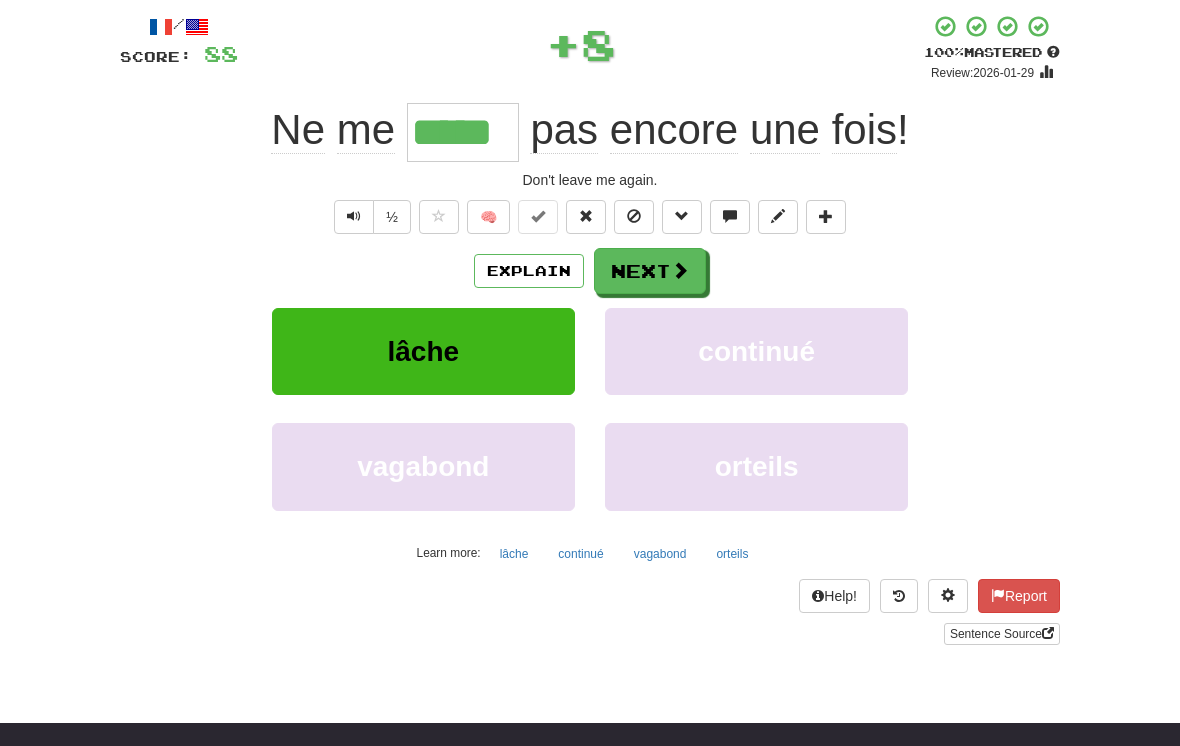 click on "Explain" at bounding box center (529, 271) 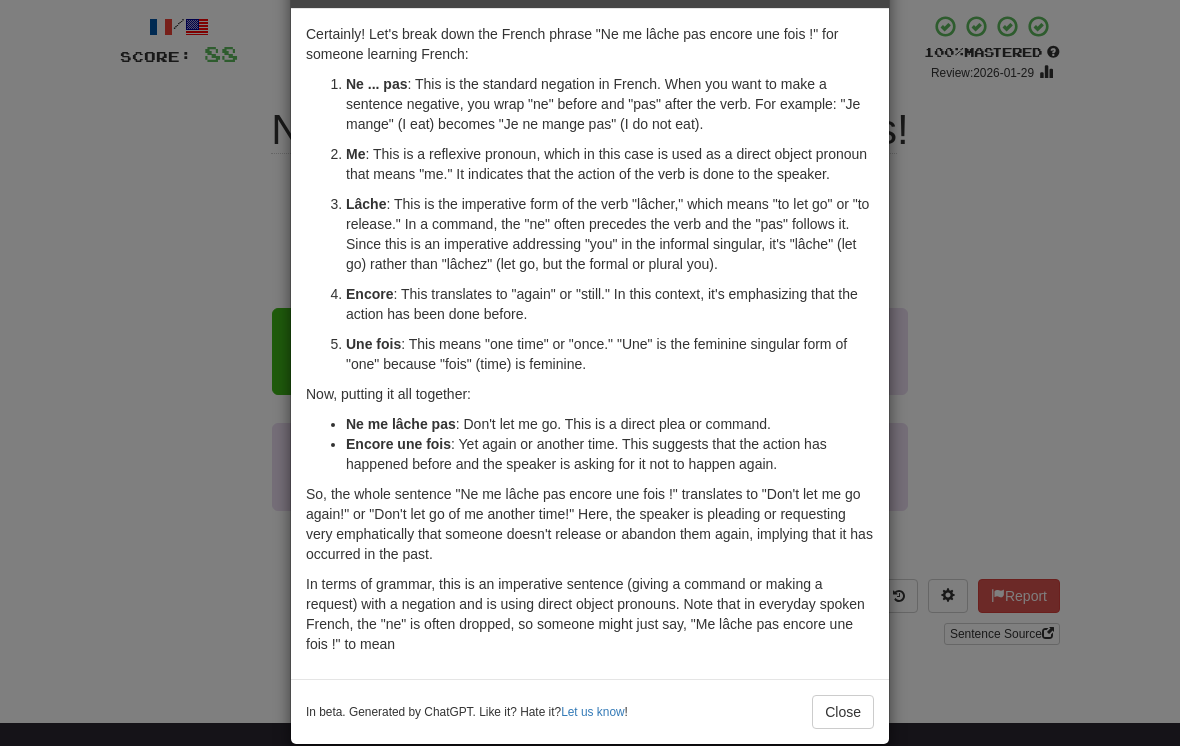 scroll, scrollTop: 70, scrollLeft: 0, axis: vertical 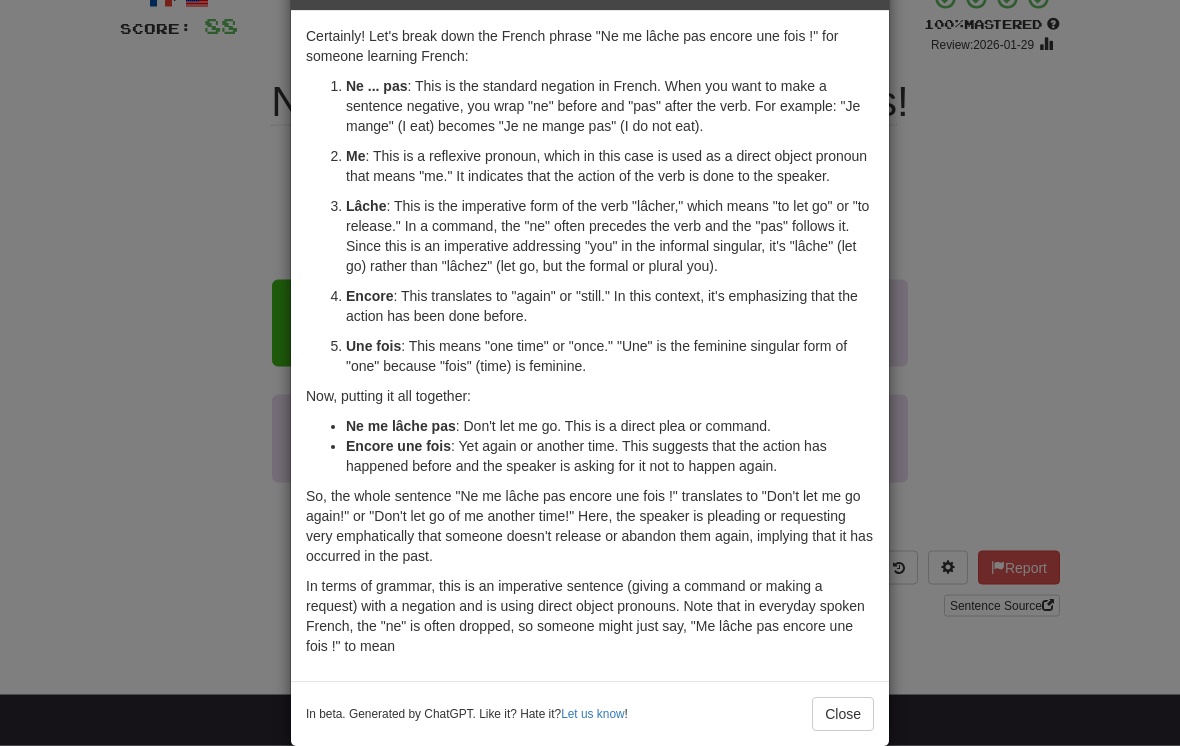 click on "Close" at bounding box center (843, 715) 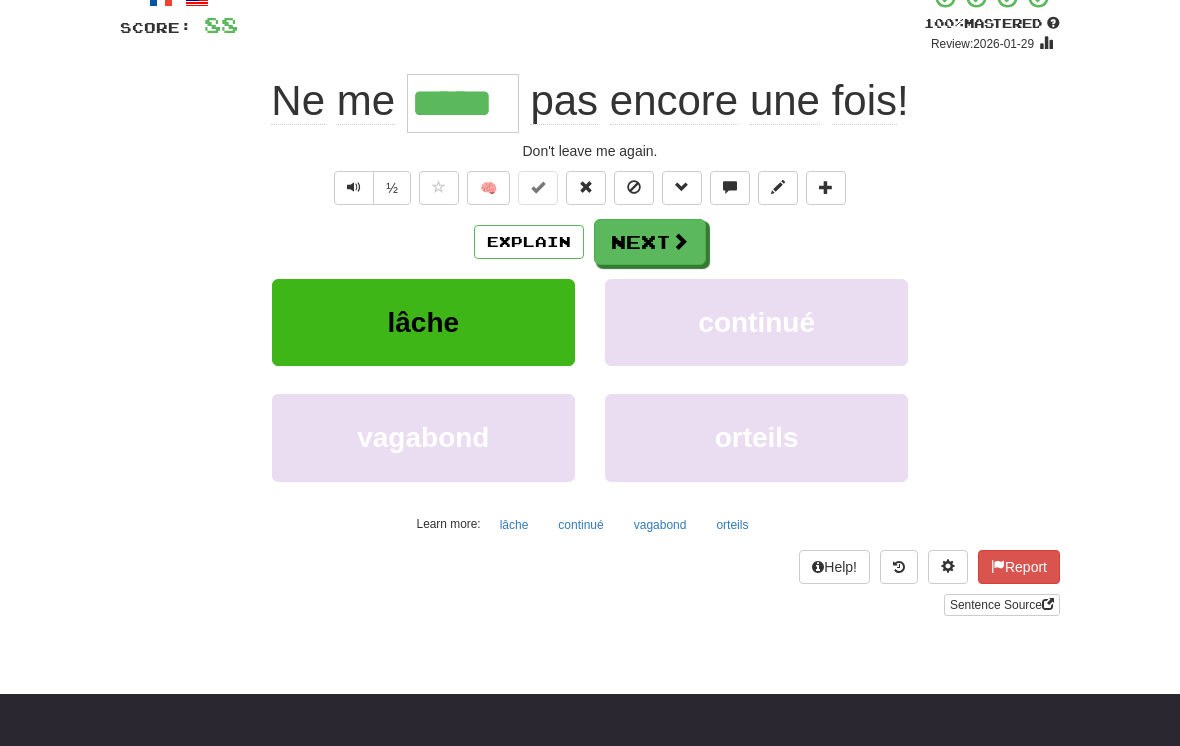 click on "Next" at bounding box center [650, 242] 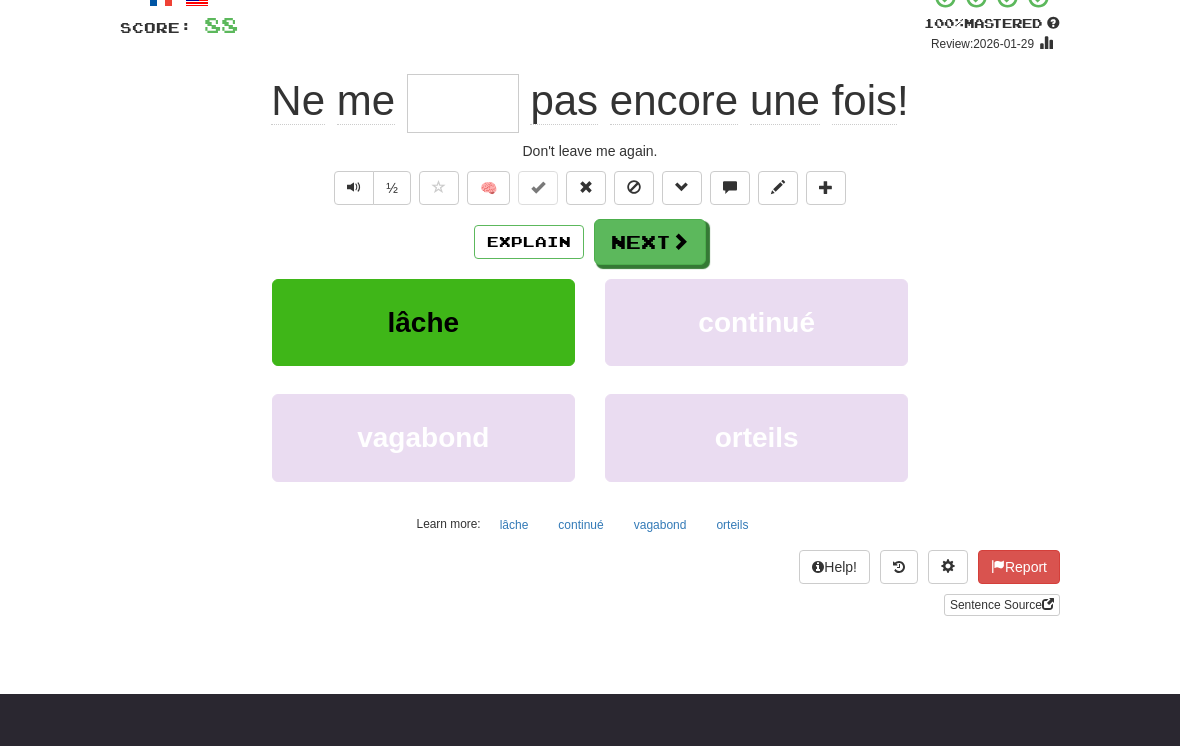 scroll, scrollTop: 136, scrollLeft: 0, axis: vertical 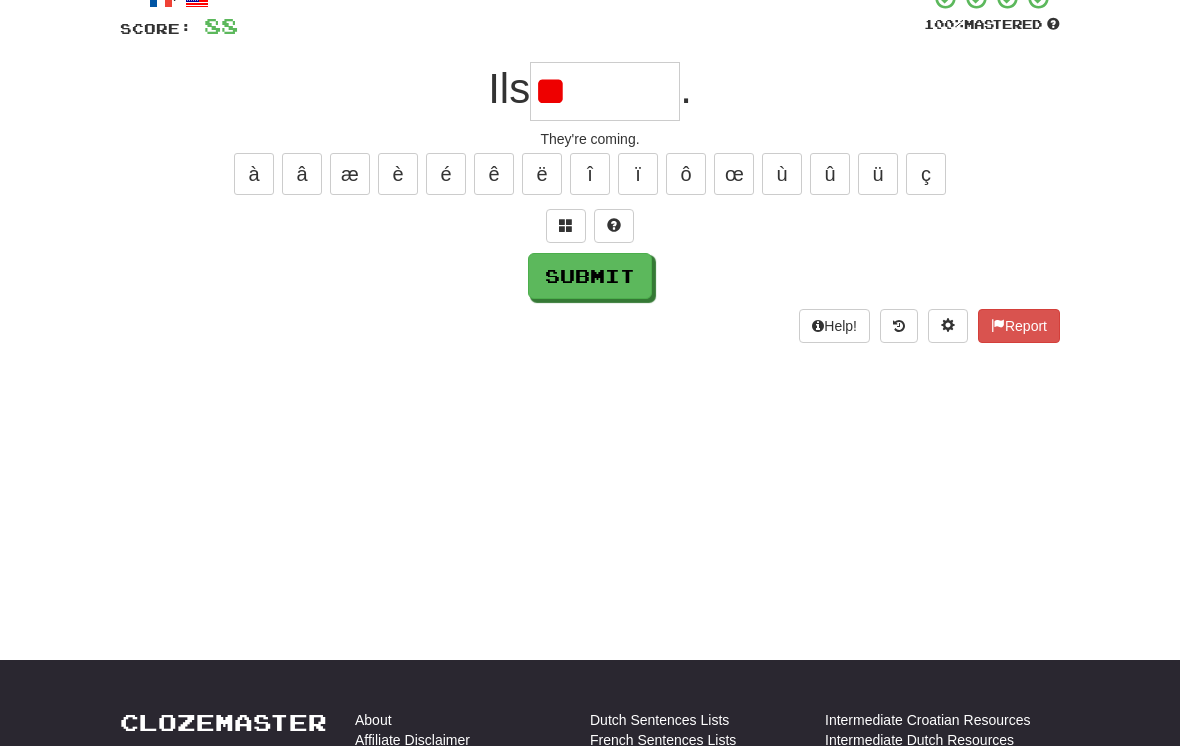 type on "*" 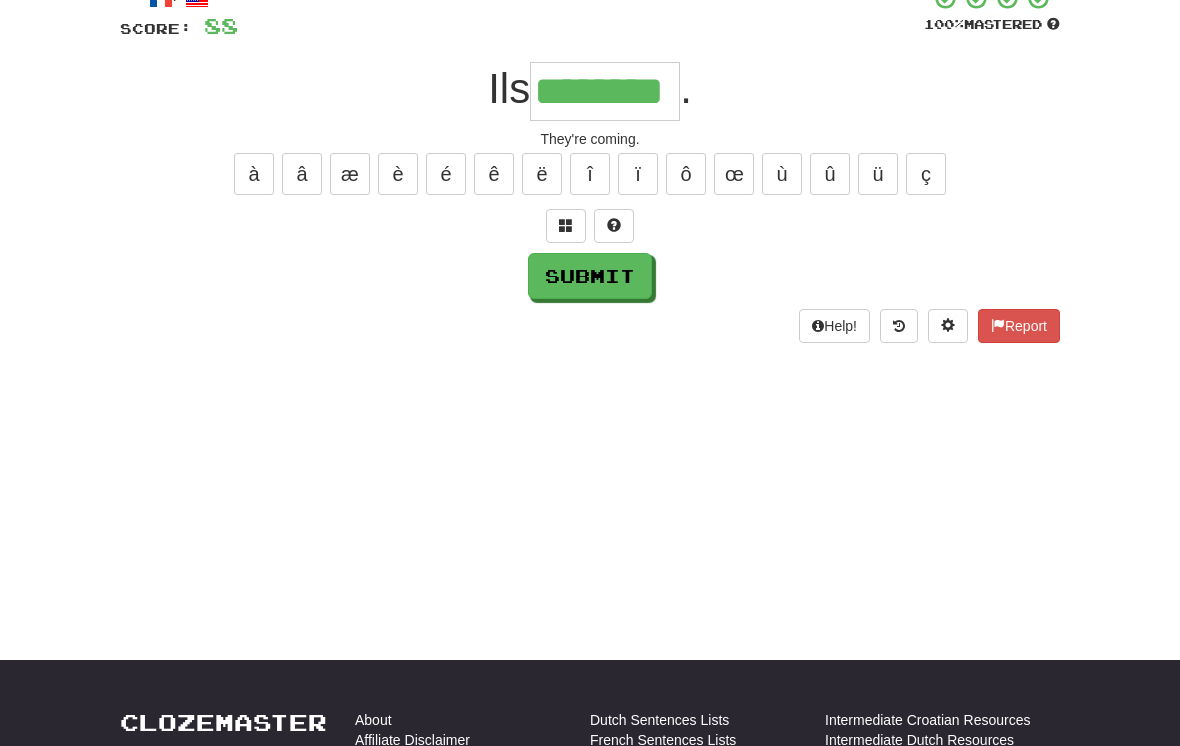 type on "********" 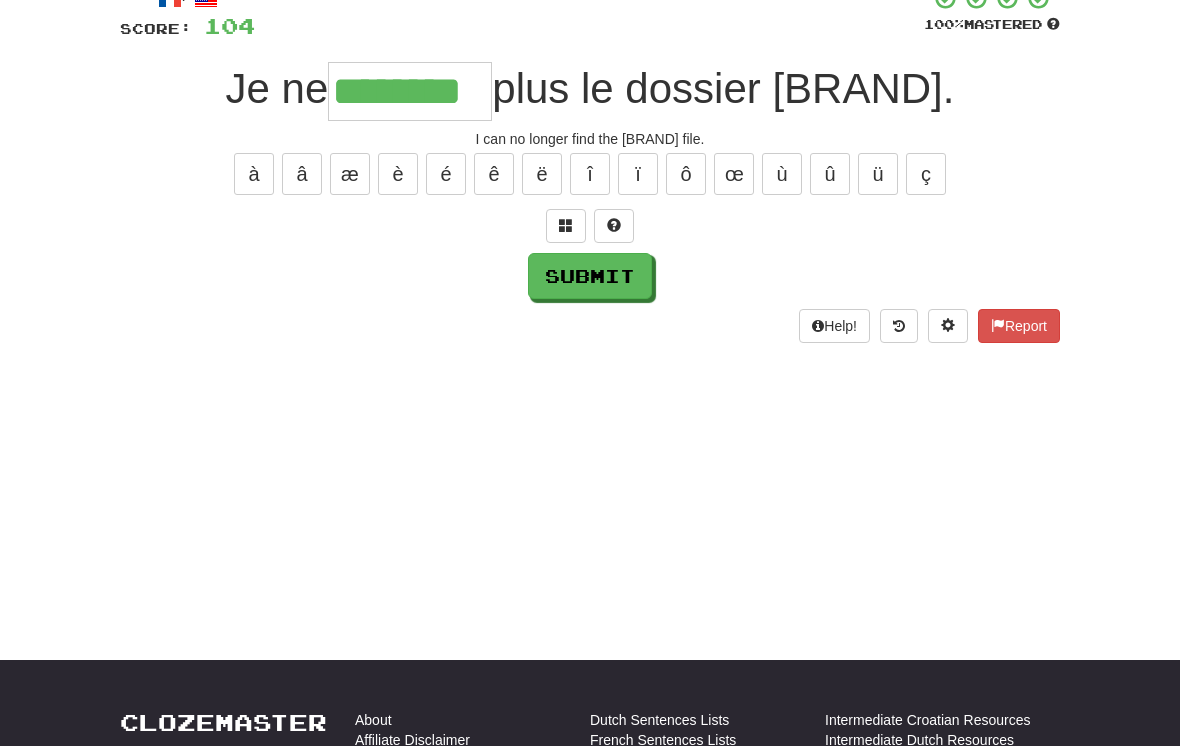 type on "********" 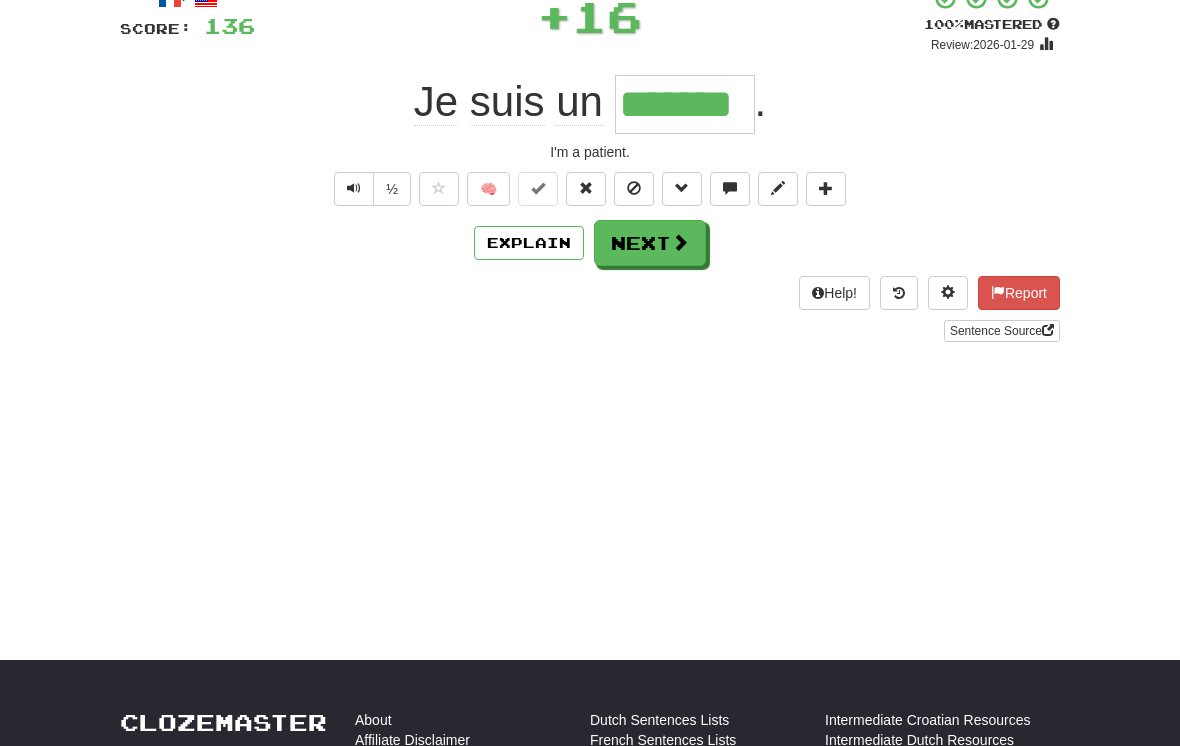 type on "*******" 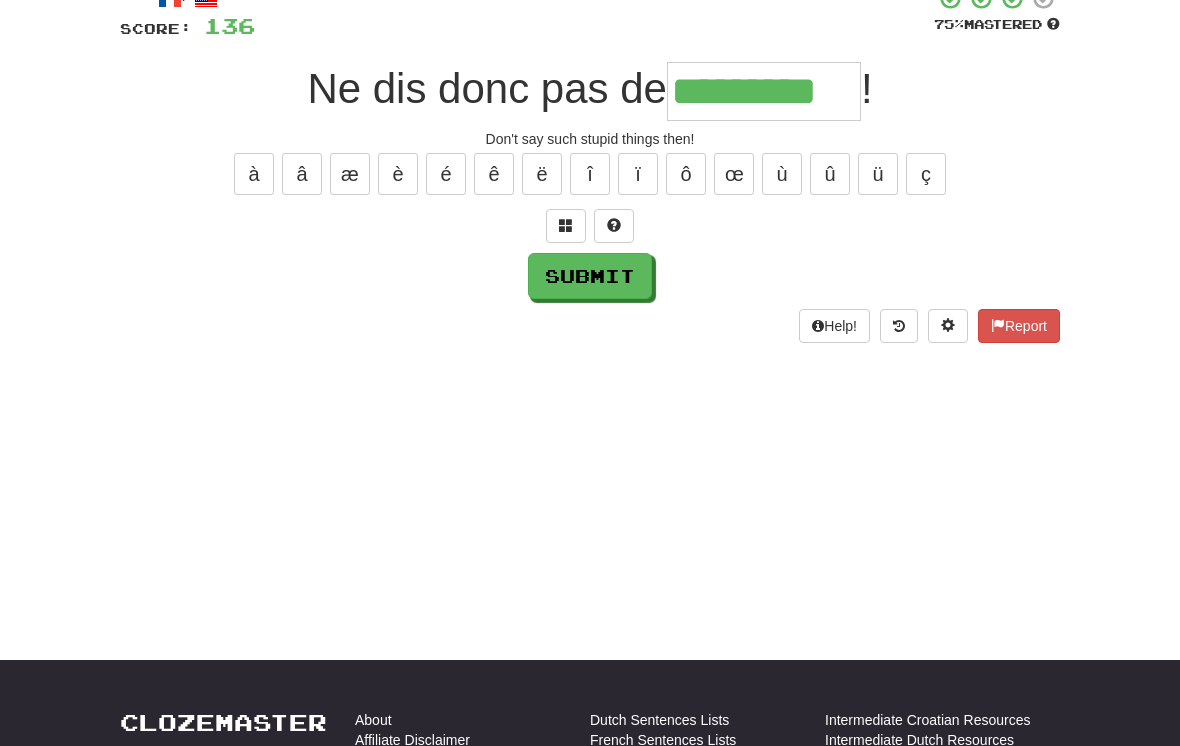 type on "*********" 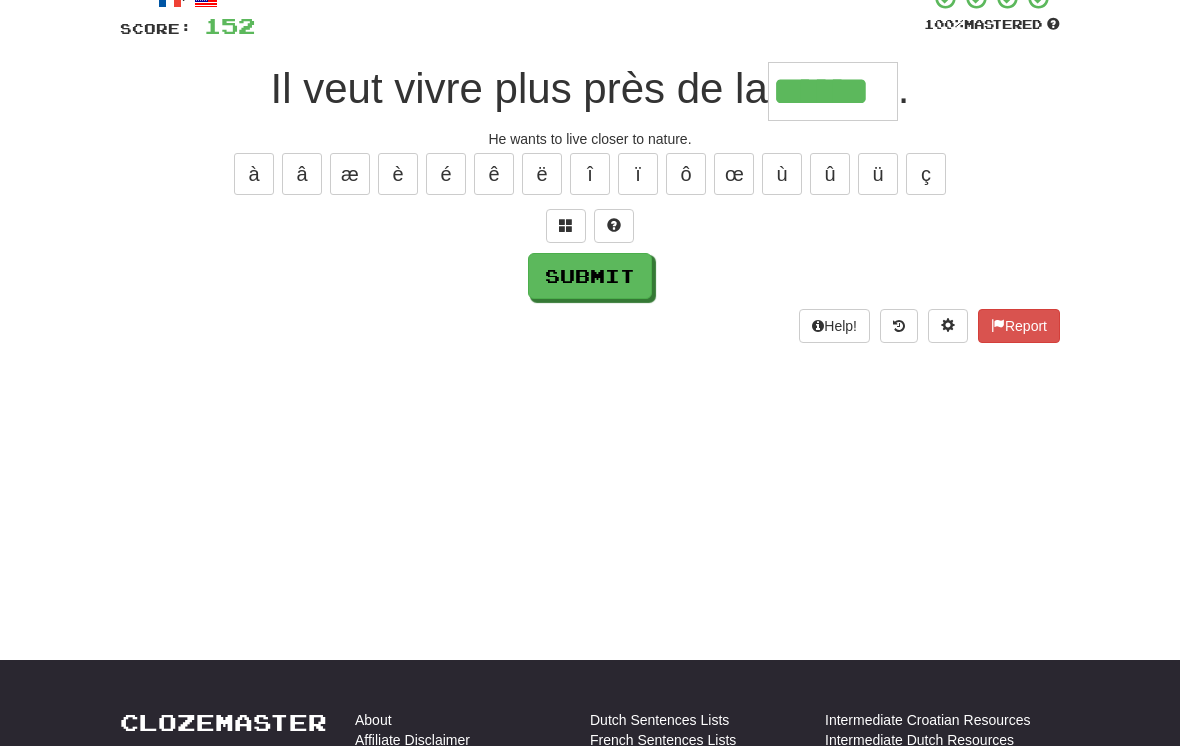 type on "******" 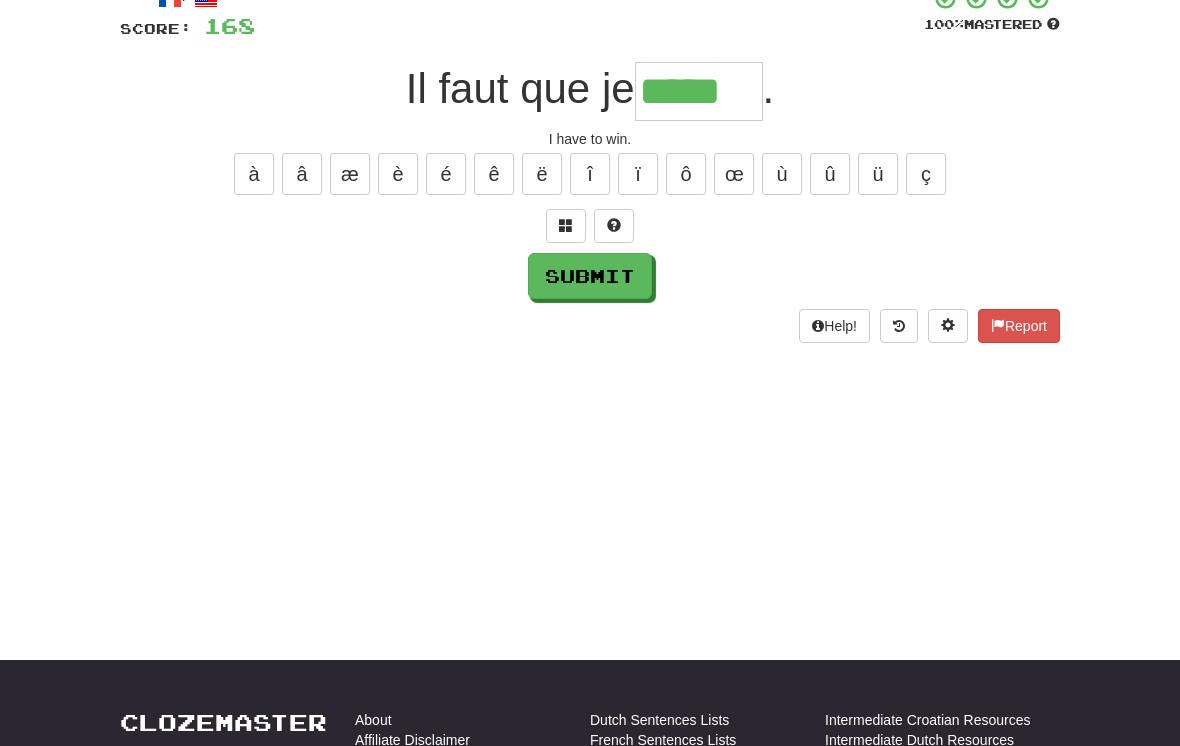 type on "*****" 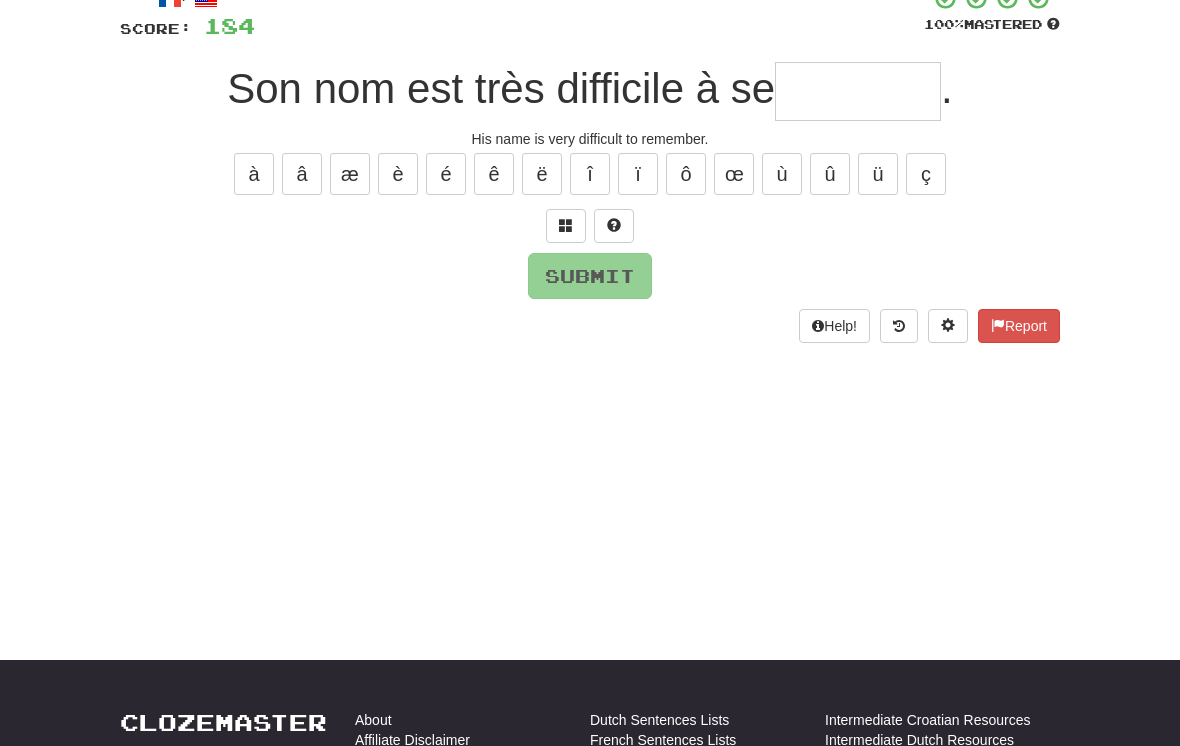 type on "*" 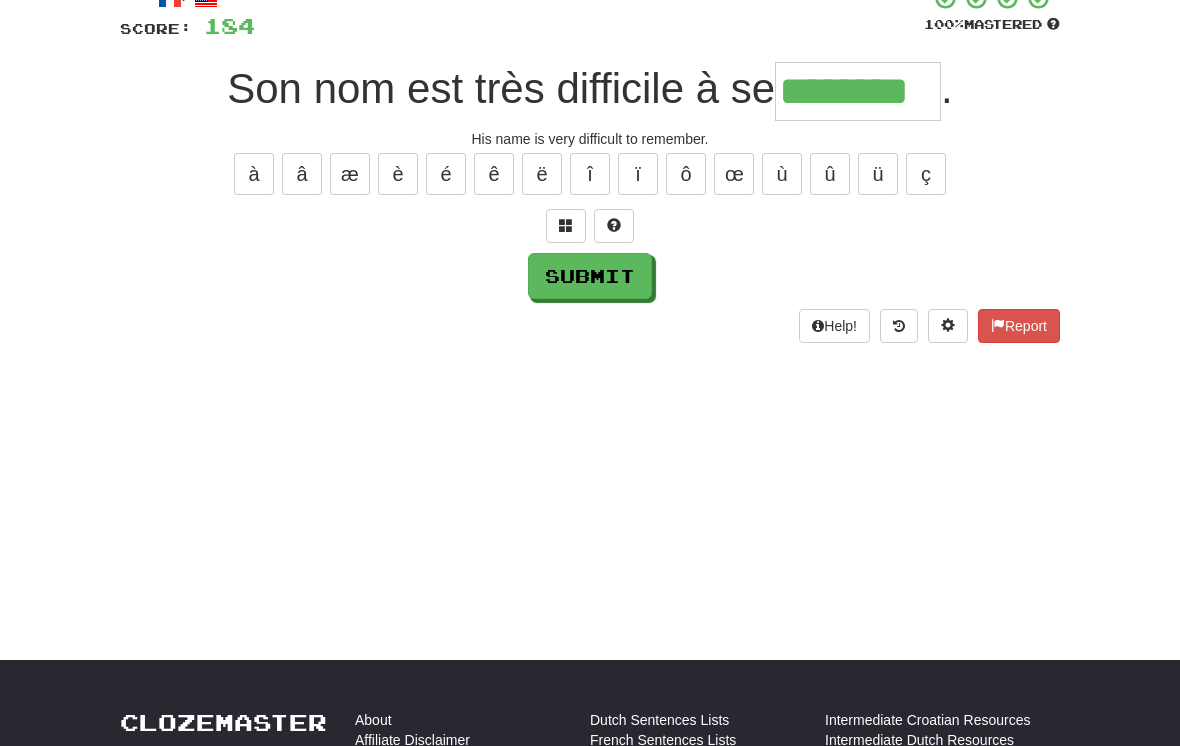 type on "********" 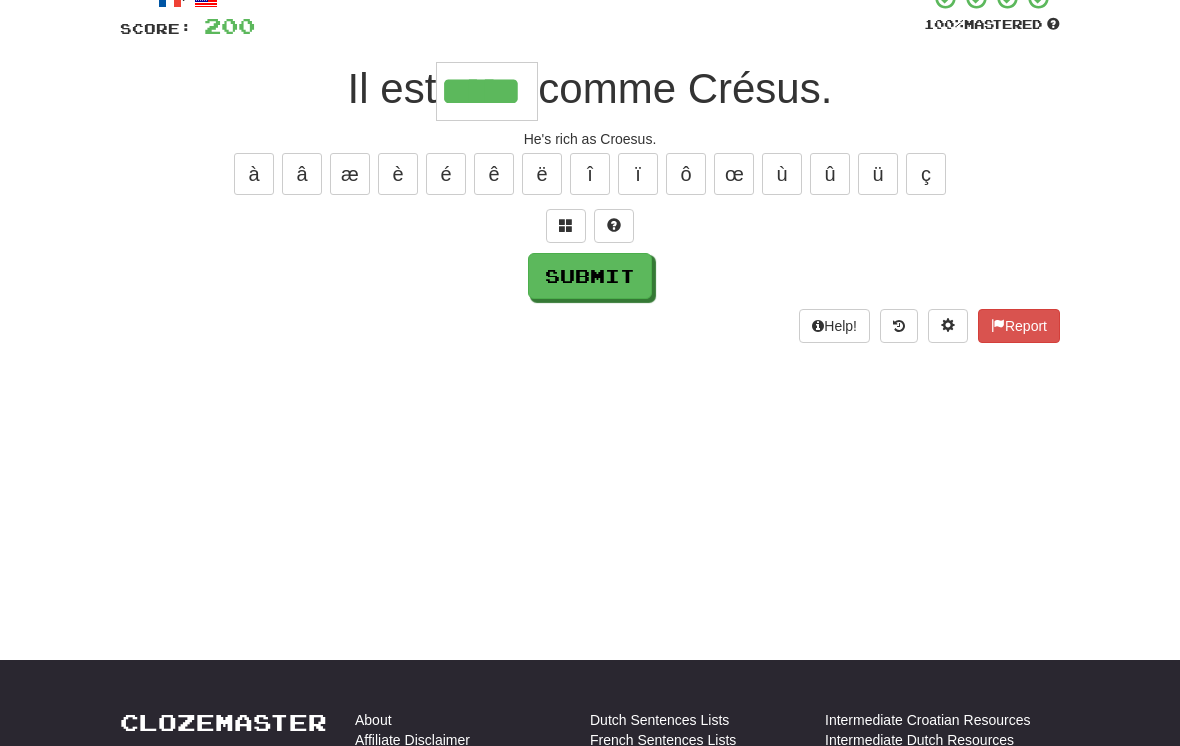 type on "*****" 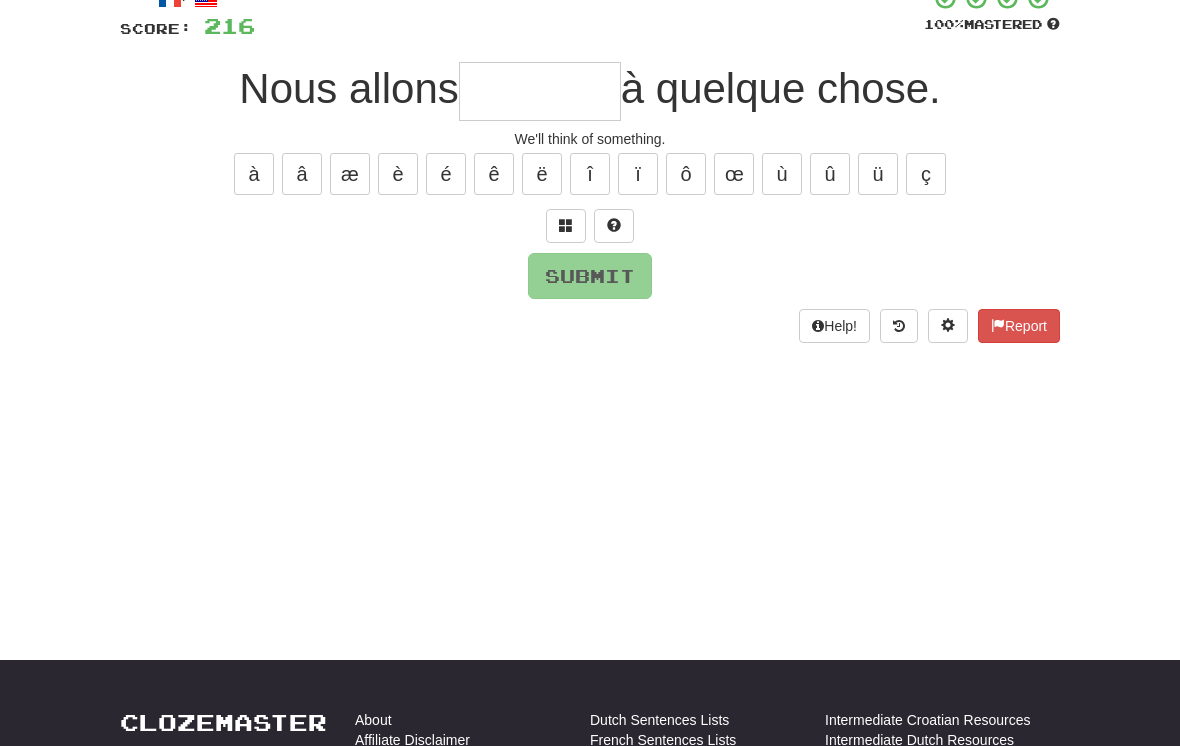 type on "*" 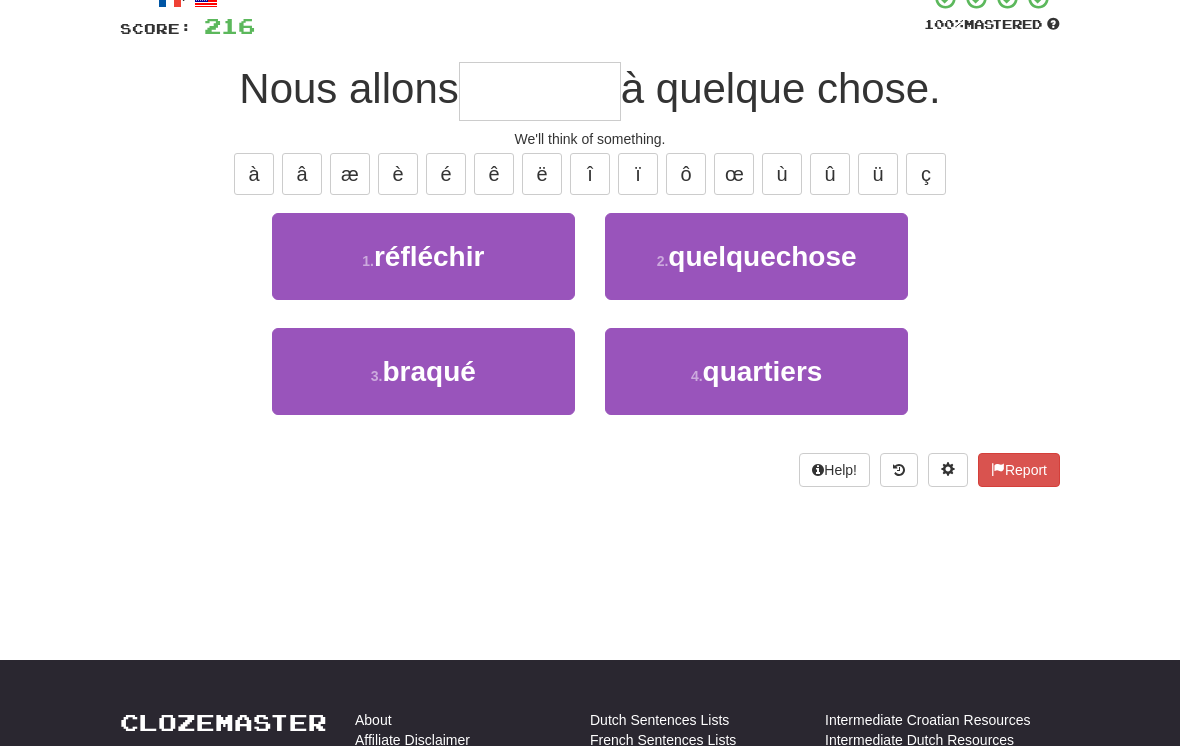 click on "réfléchir" at bounding box center [429, 256] 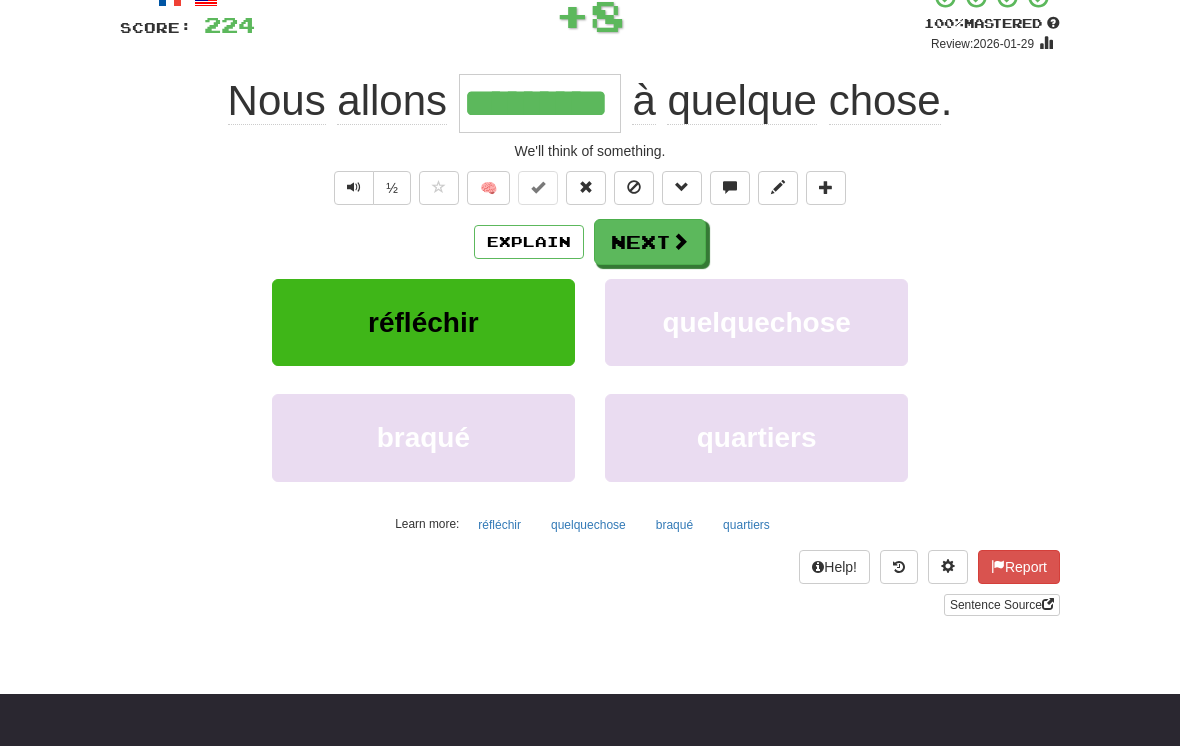 scroll, scrollTop: 137, scrollLeft: 0, axis: vertical 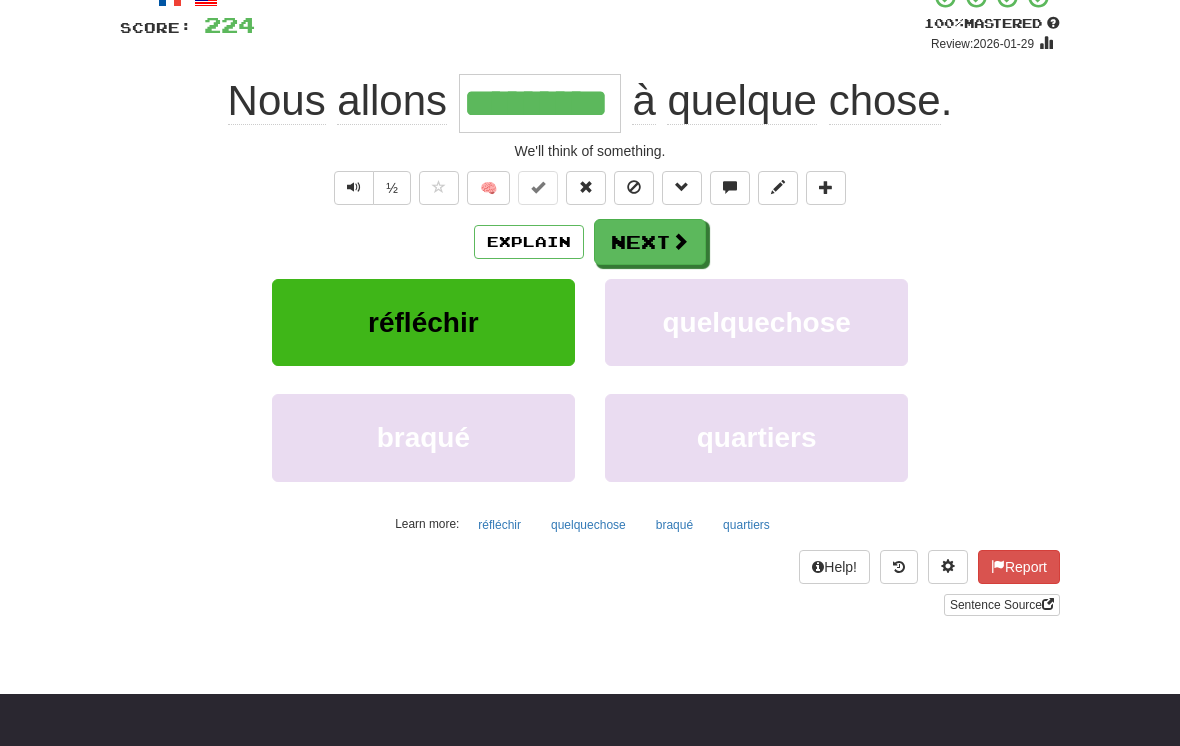 click on "réfléchir" at bounding box center (423, 322) 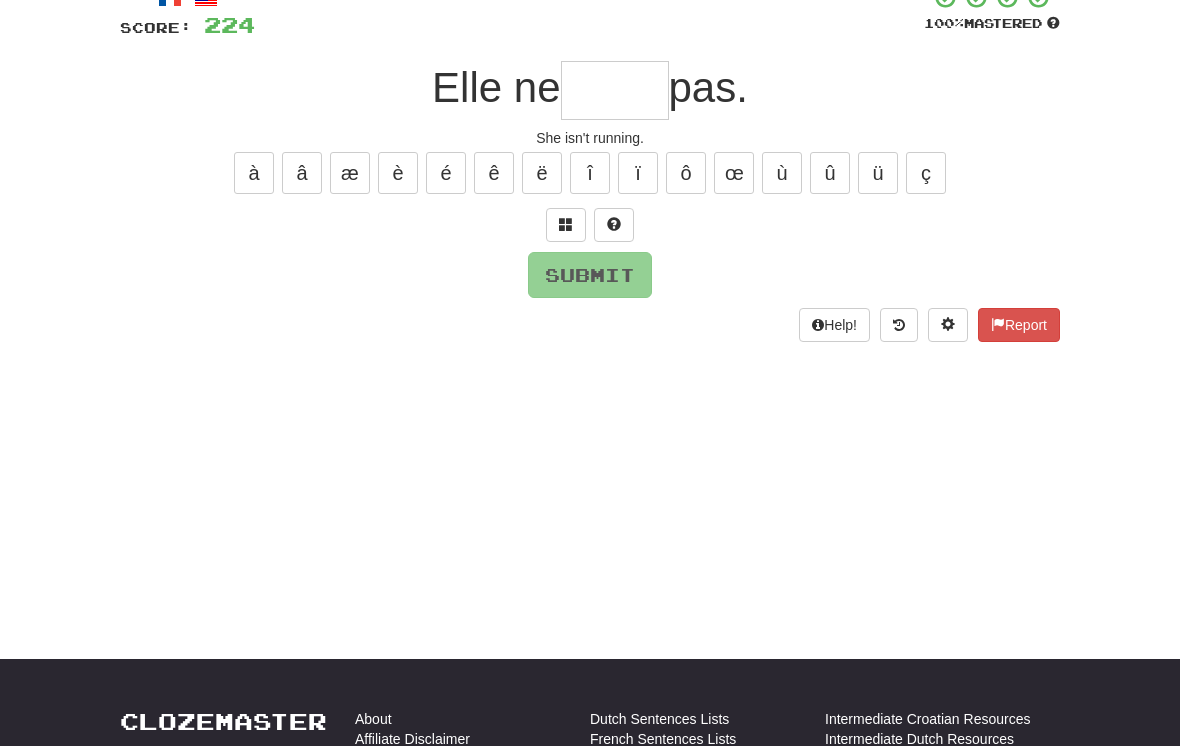 scroll, scrollTop: 136, scrollLeft: 0, axis: vertical 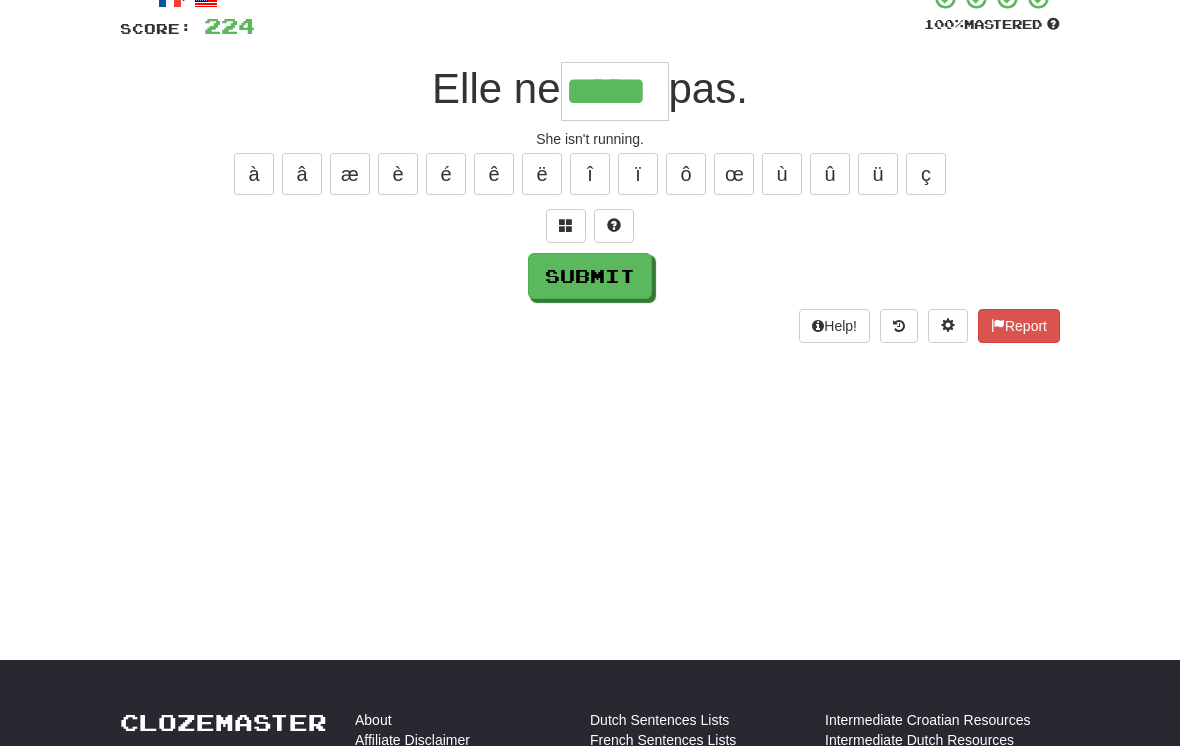 type on "*****" 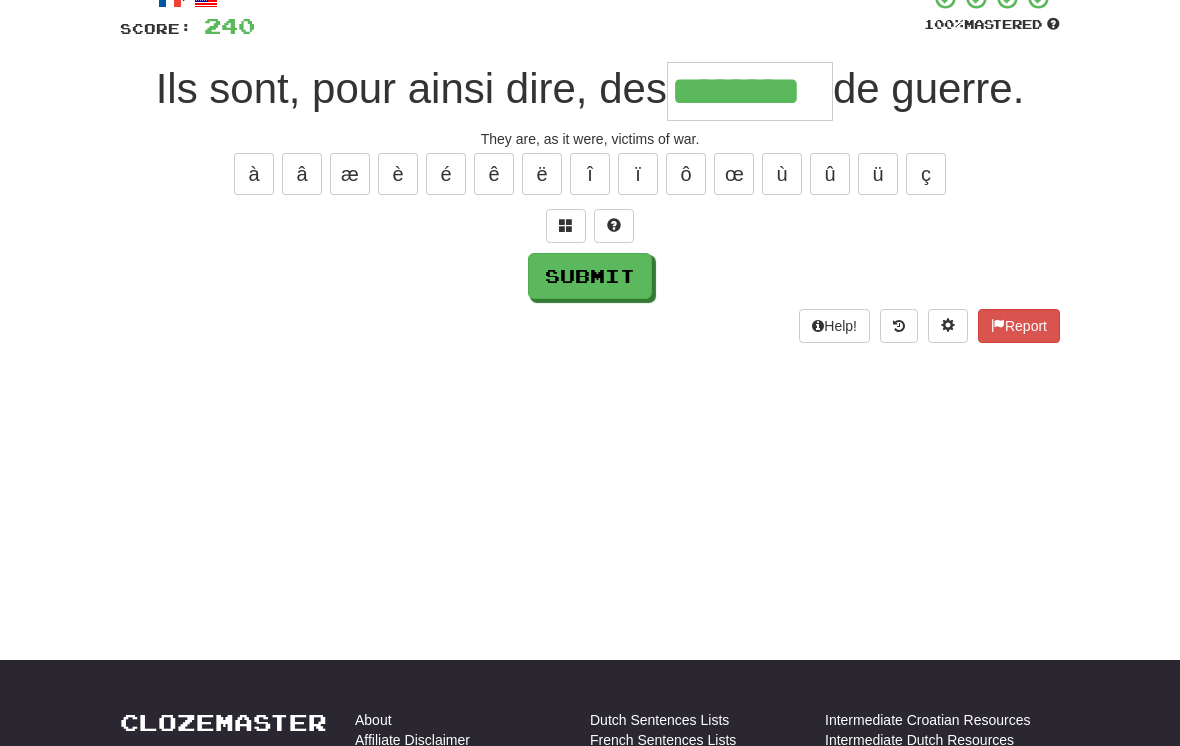 type on "********" 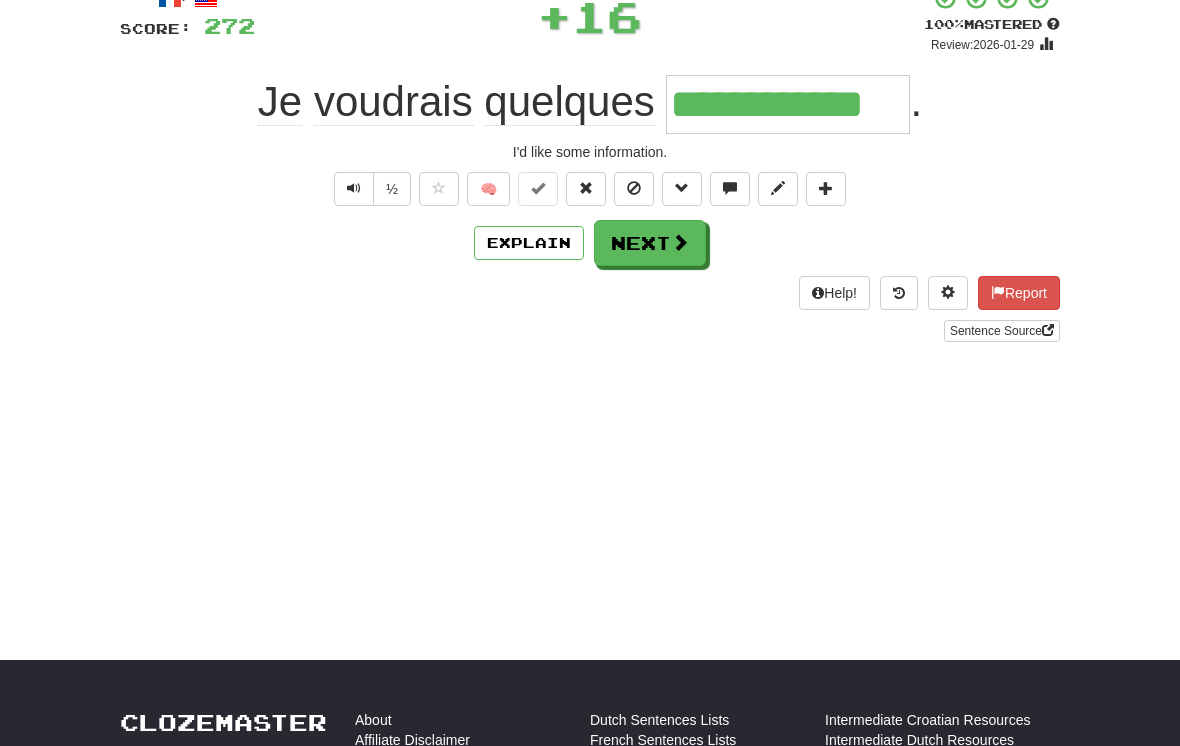 type on "**********" 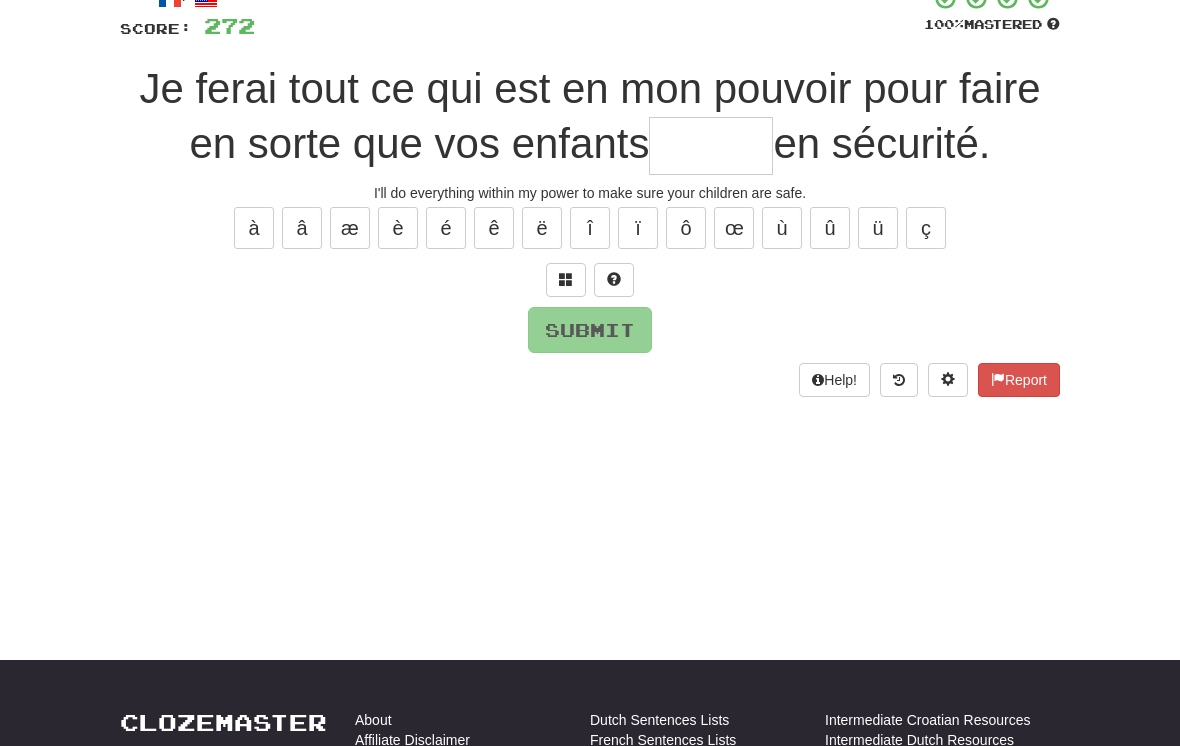 type on "*" 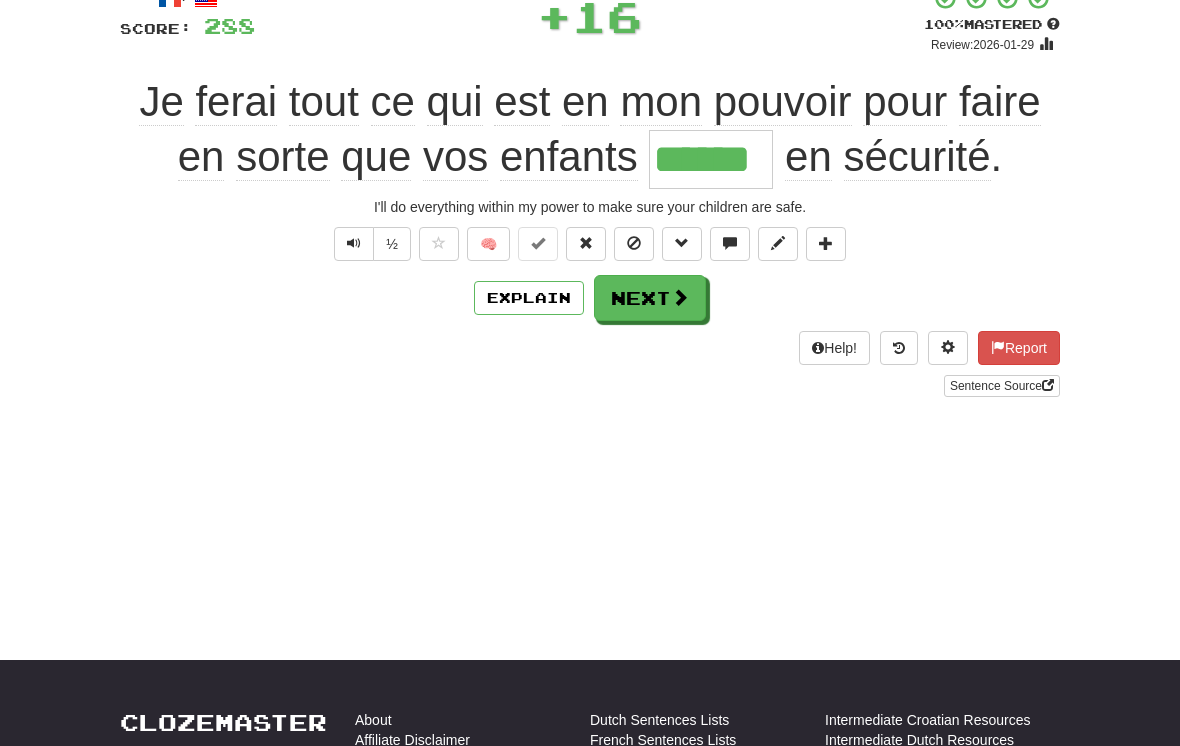 type on "******" 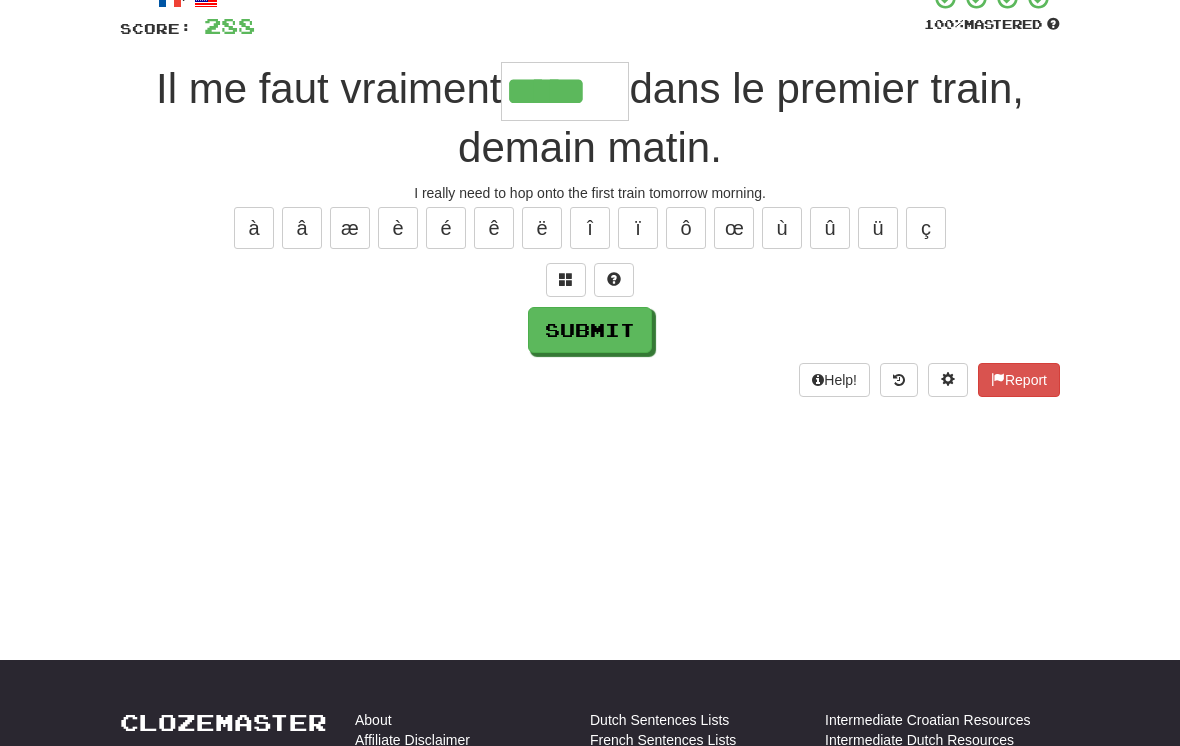 type on "******" 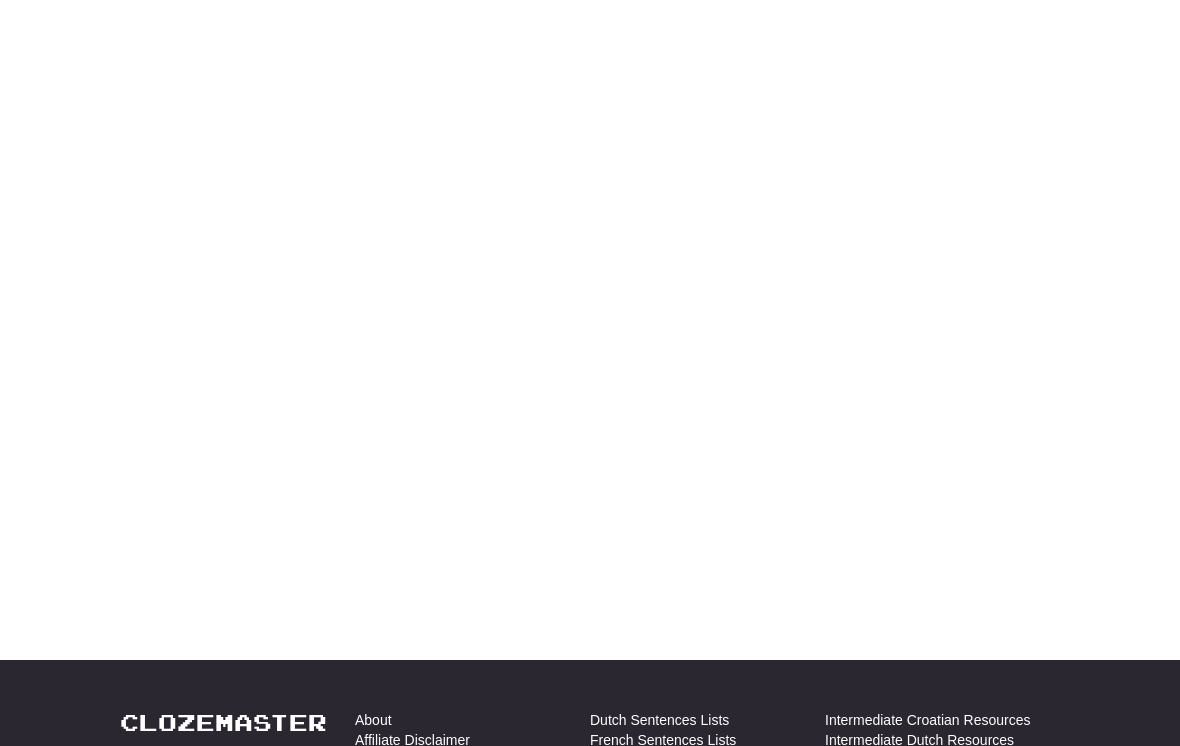 scroll, scrollTop: 137, scrollLeft: 0, axis: vertical 